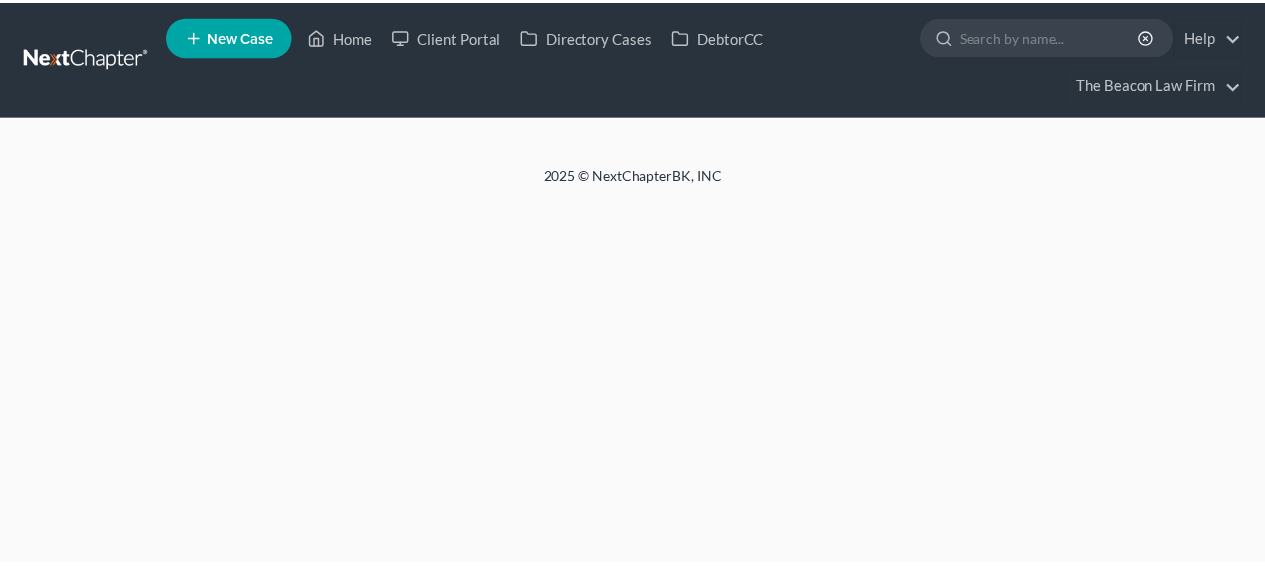 scroll, scrollTop: 0, scrollLeft: 0, axis: both 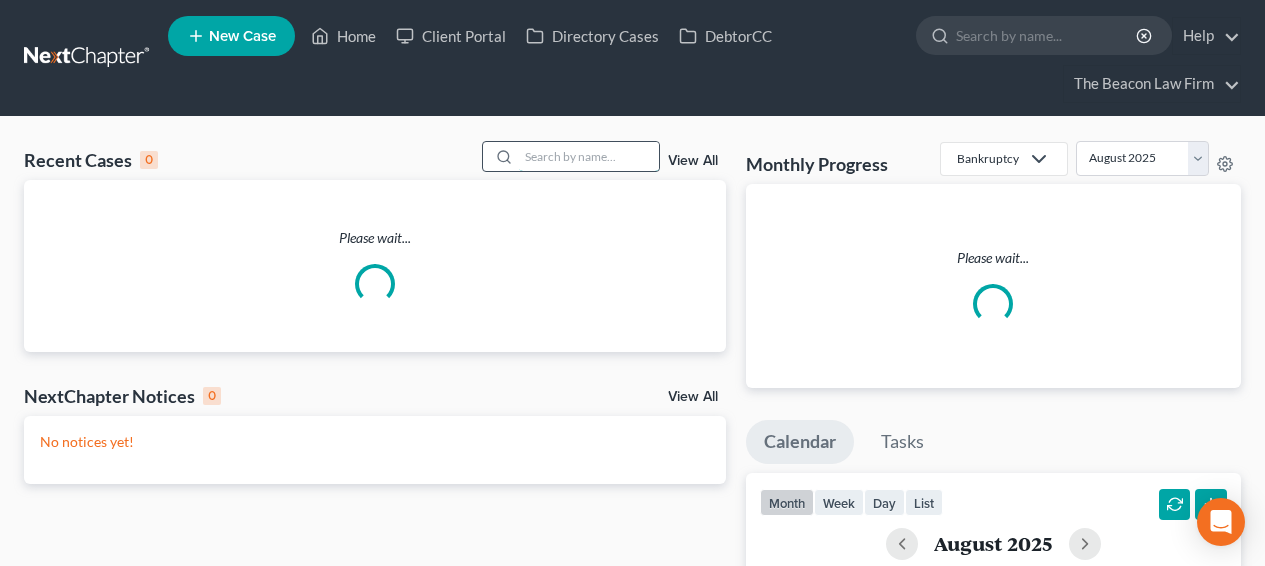 click at bounding box center [589, 156] 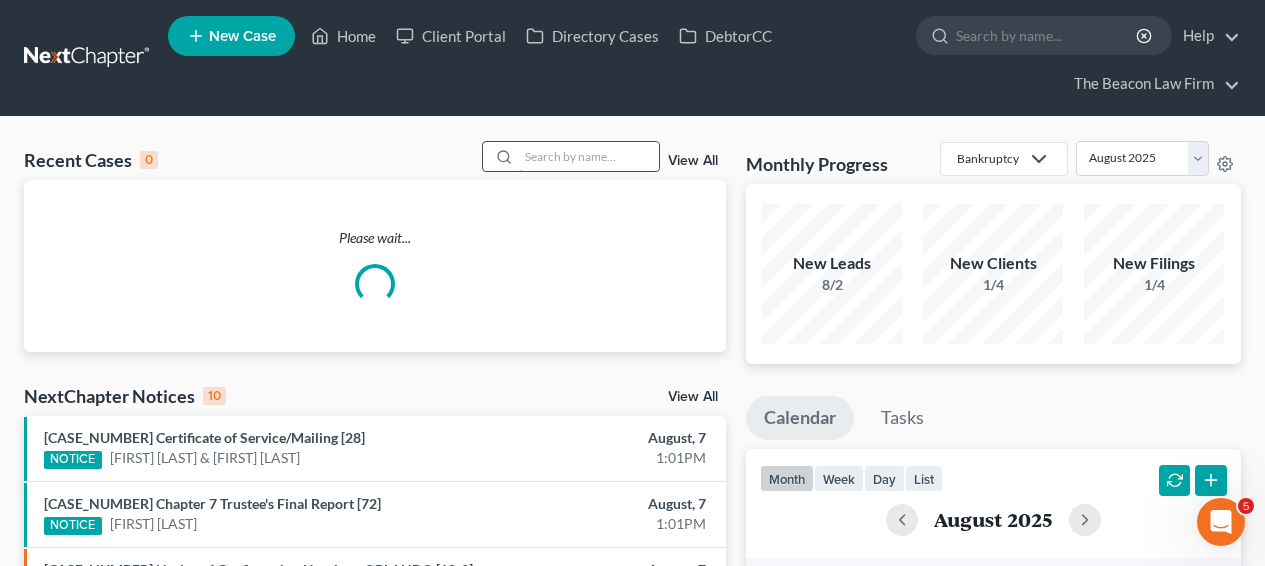 scroll, scrollTop: 0, scrollLeft: 0, axis: both 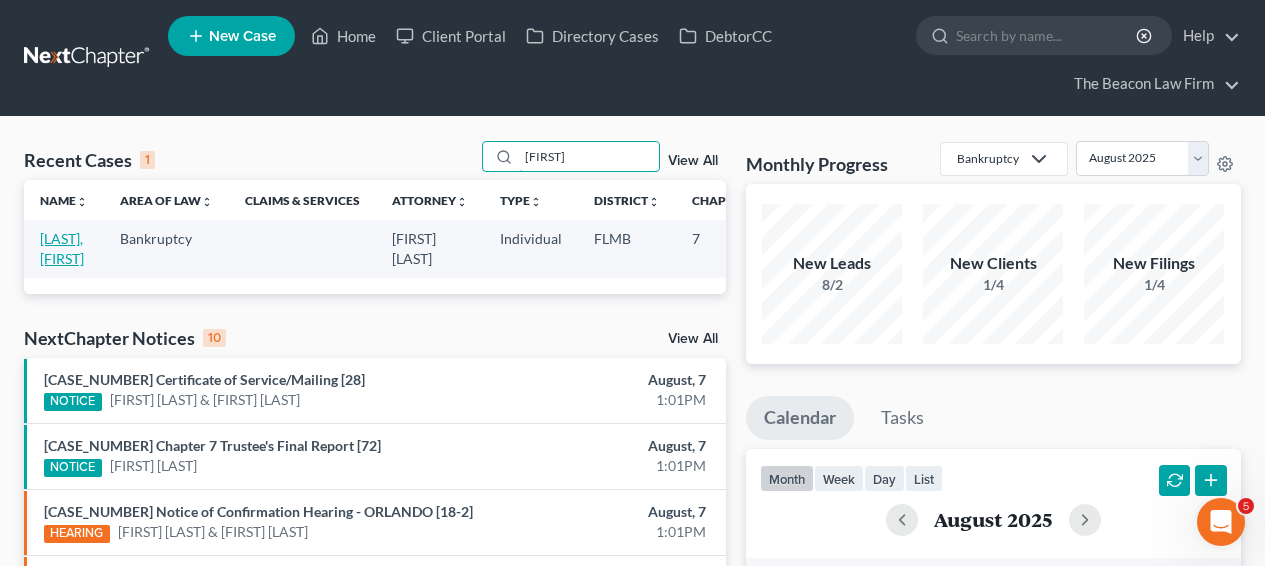 type on "[FIRST]" 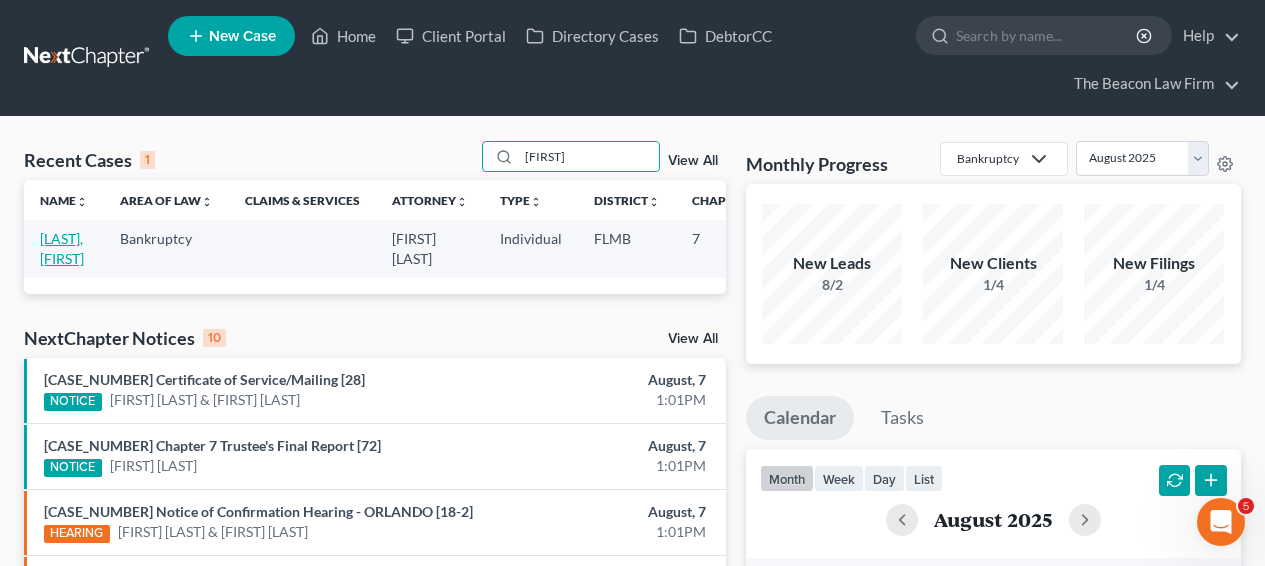 click on "[LAST], [FIRST]" at bounding box center (62, 248) 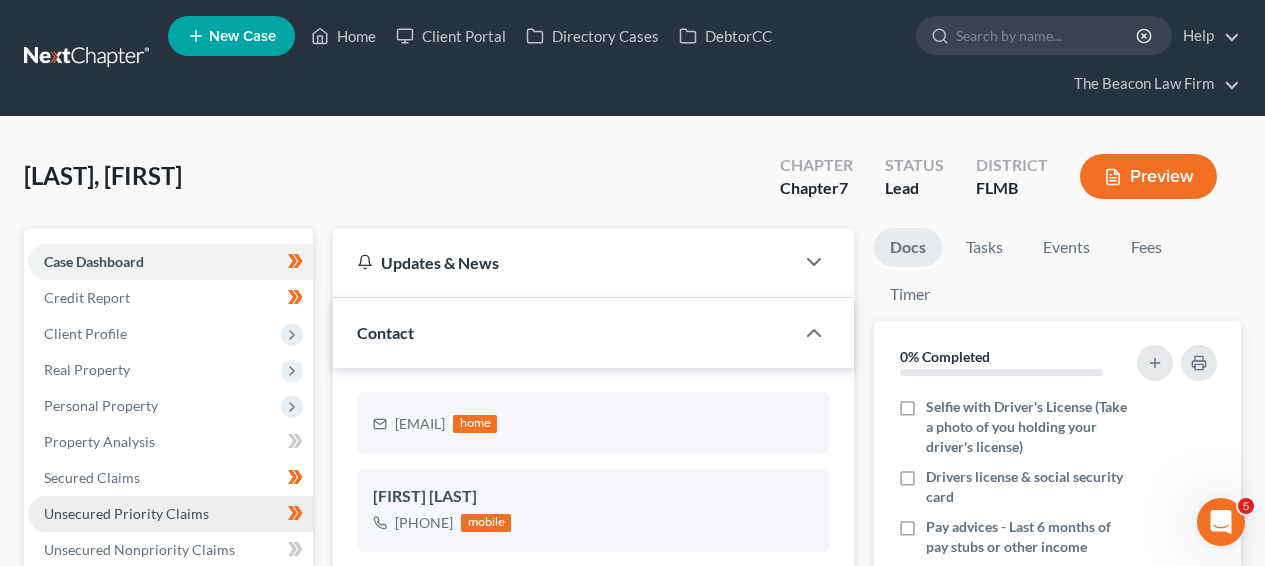 click on "Unsecured Priority Claims" at bounding box center (170, 514) 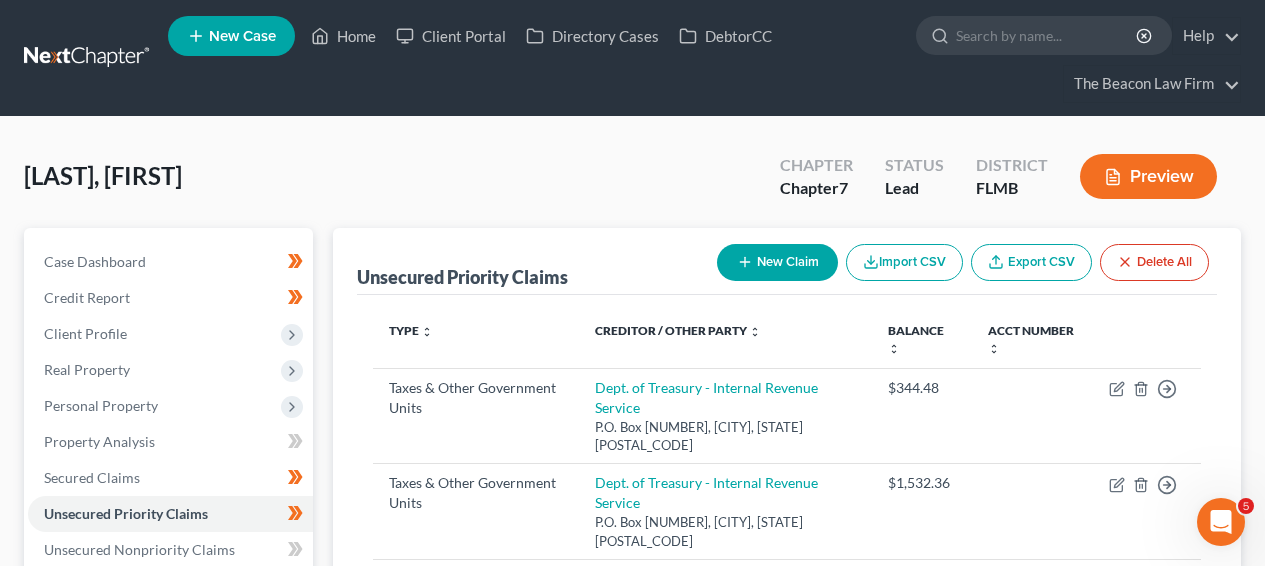 click on "Home New Case Client Portal Directory Cases DebtorCC The Beacon Law Firm prenn@beaconlawyer.com My Account Settings Plan + Billing Account Add-Ons Upgrade to Whoa Help Center Webinars Training Videos What's new Log out New Case Home Client Portal Directory Cases DebtorCC         - No Result - See all results Or Press Enter... Help Help Center Webinars Training Videos What's new The Beacon Law Firm The Beacon Law Firm prenn@beaconlawyer.com My Account Settings Plan + Billing Account Add-Ons Upgrade to Whoa Log out 	 Dekony, Sylma Upgraded Chapter Chapter  7 Status Lead District FLMB Preview Petition Navigation
Case Dashboard
Payments
Invoices" at bounding box center (632, 549) 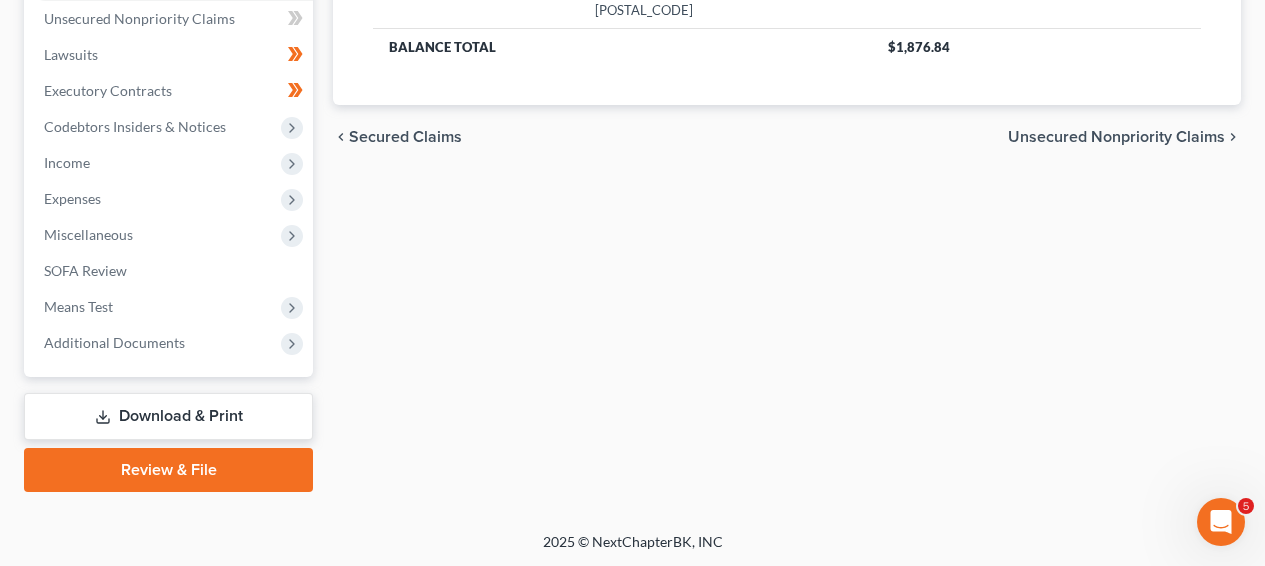 scroll, scrollTop: 0, scrollLeft: 0, axis: both 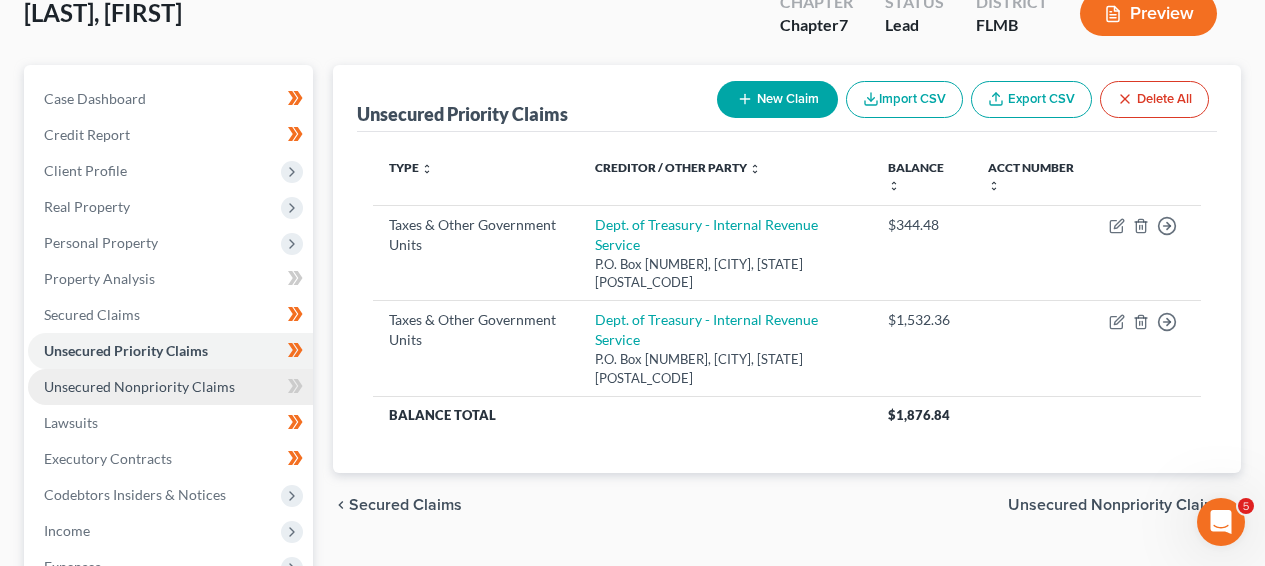 click on "Unsecured Nonpriority Claims" at bounding box center [170, 387] 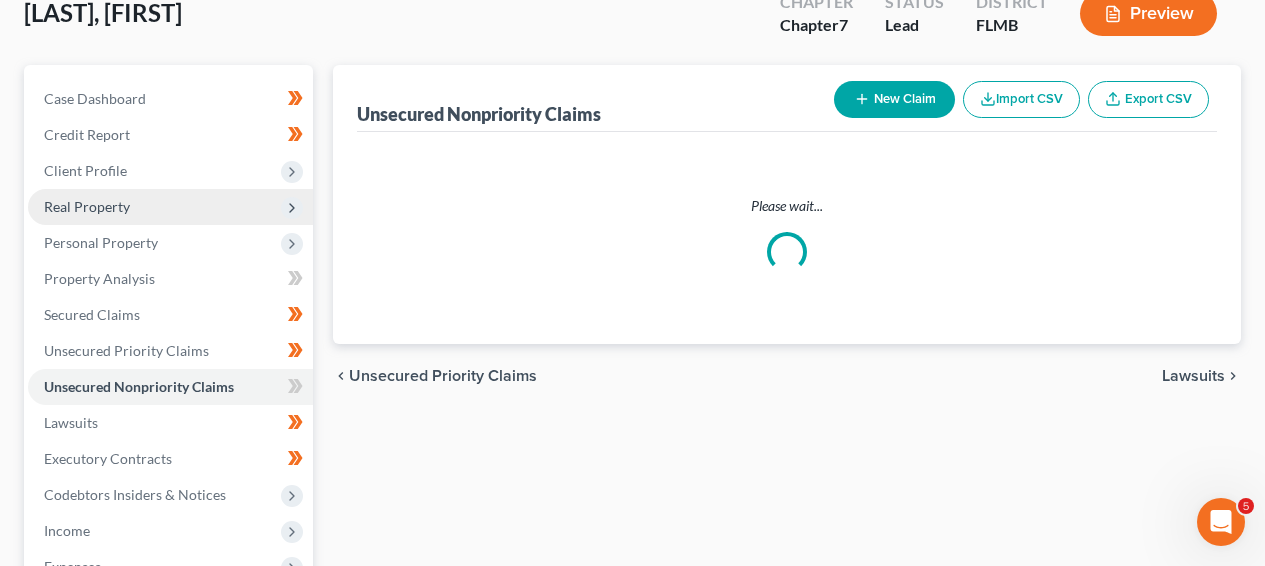 scroll, scrollTop: 0, scrollLeft: 0, axis: both 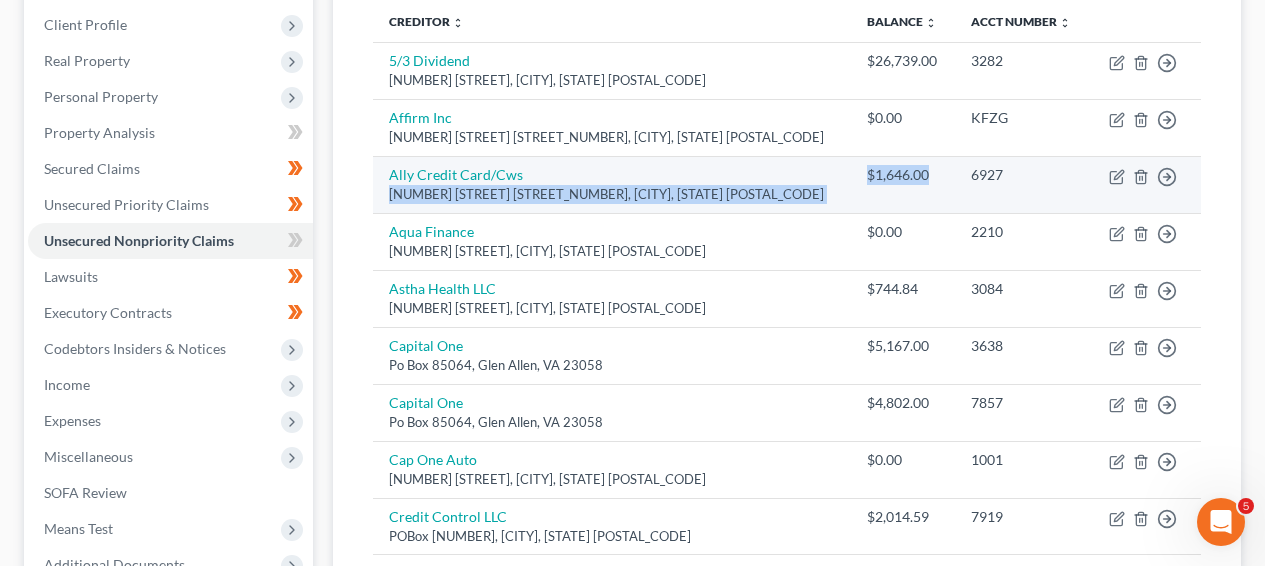 drag, startPoint x: 757, startPoint y: 174, endPoint x: 853, endPoint y: 181, distance: 96.25487 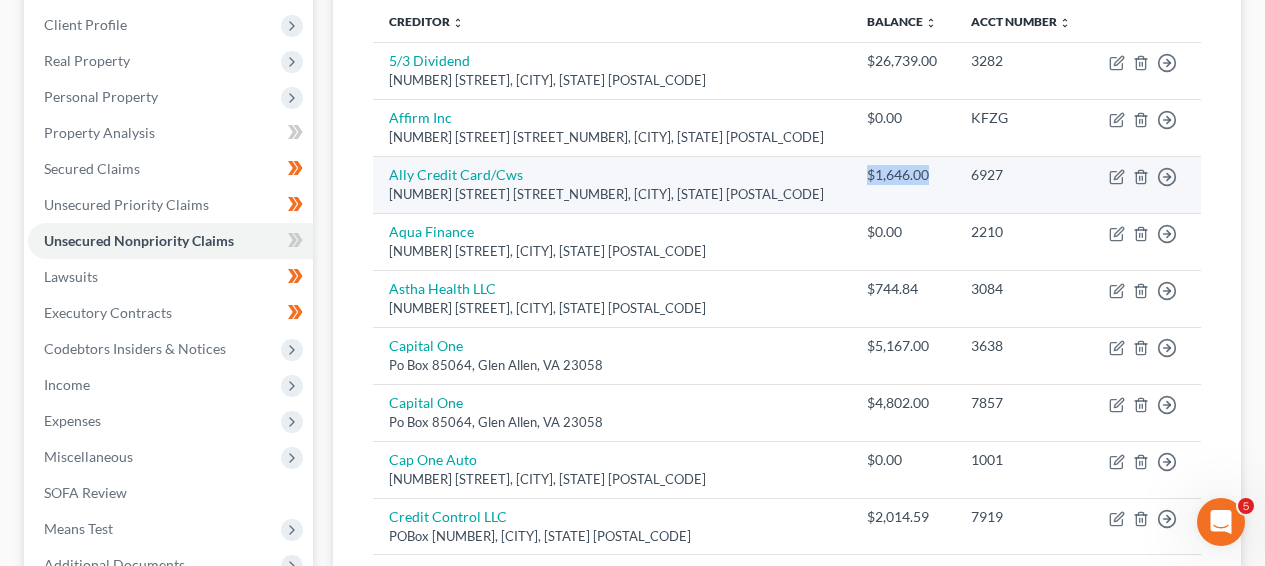 drag, startPoint x: 851, startPoint y: 178, endPoint x: 783, endPoint y: 176, distance: 68.0294 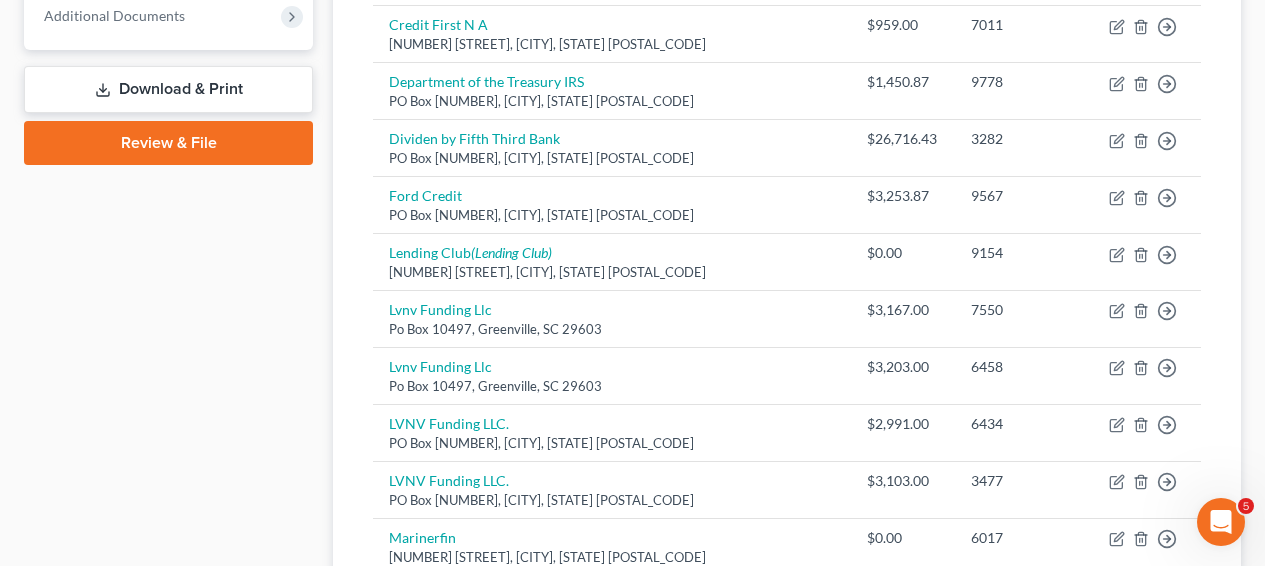 scroll, scrollTop: 735, scrollLeft: 0, axis: vertical 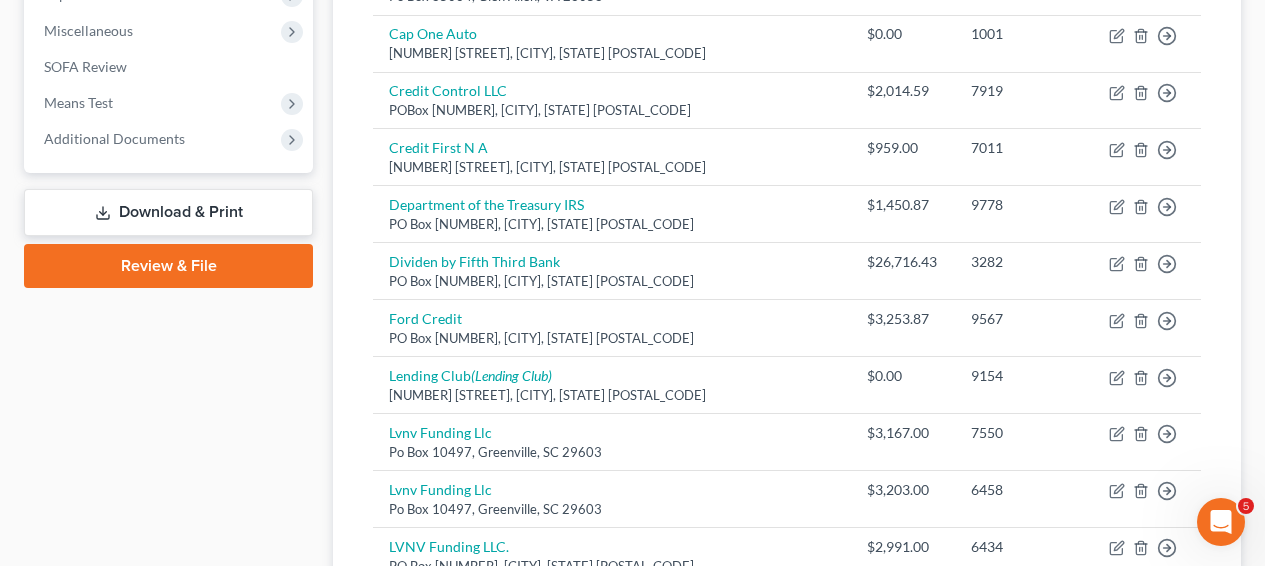 click on "Home New Case Client Portal Directory Cases DebtorCC The Beacon Law Firm prenn@beaconlawyer.com My Account Settings Plan + Billing Account Add-Ons Upgrade to Whoa Help Center Webinars Training Videos What's new Log out New Case Home Client Portal Directory Cases DebtorCC         - No Result - See all results Or Press Enter... Help Help Center Webinars Training Videos What's new The Beacon Law Firm The Beacon Law Firm prenn@beaconlawyer.com My Account Settings Plan + Billing Account Add-Ons Upgrade to Whoa Log out 	 Dekony, Sylma Upgraded Chapter Chapter  7 Status Lead District FLMB Preview Petition Navigation
Case Dashboard
Payments
Invoices" at bounding box center [632, 403] 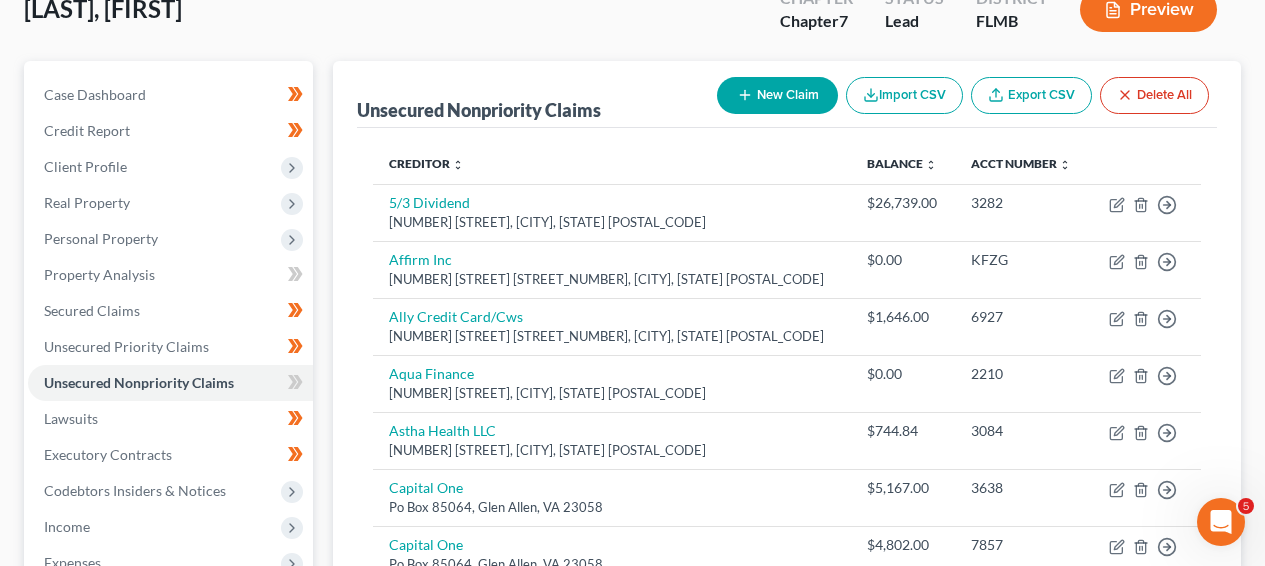 scroll, scrollTop: 24, scrollLeft: 0, axis: vertical 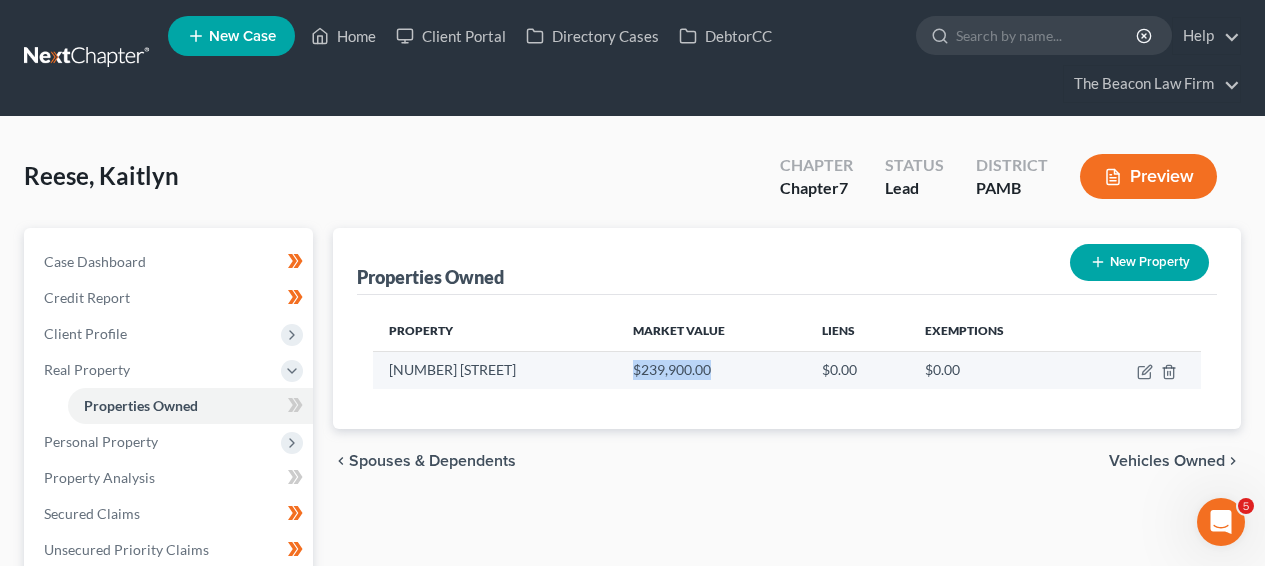 drag, startPoint x: 613, startPoint y: 371, endPoint x: 701, endPoint y: 371, distance: 88 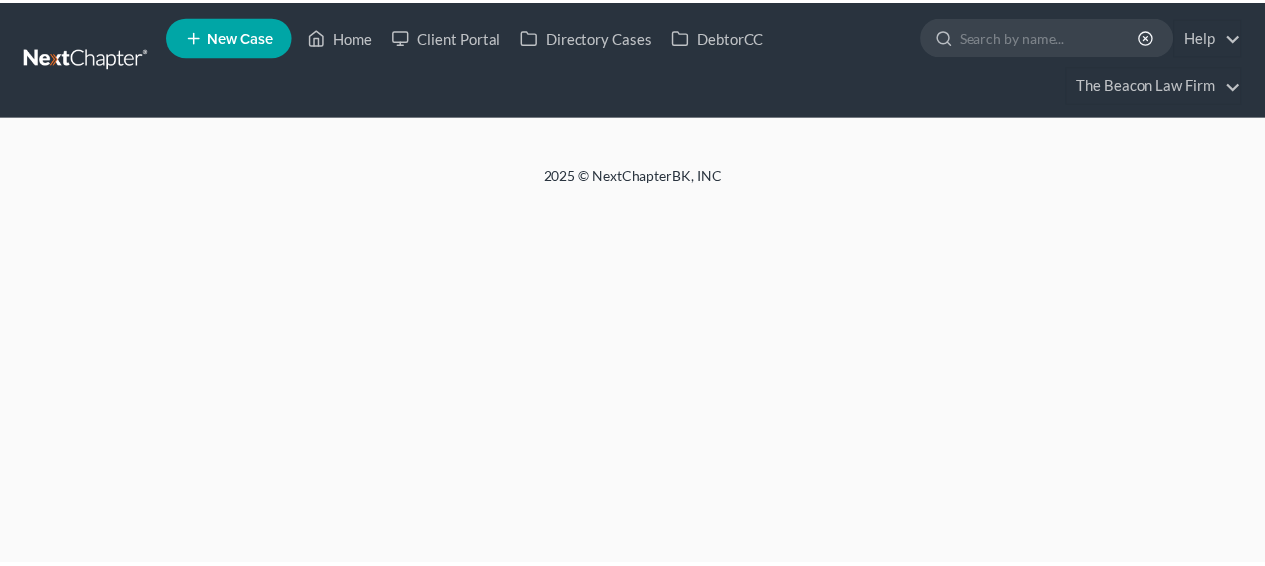 scroll, scrollTop: 0, scrollLeft: 0, axis: both 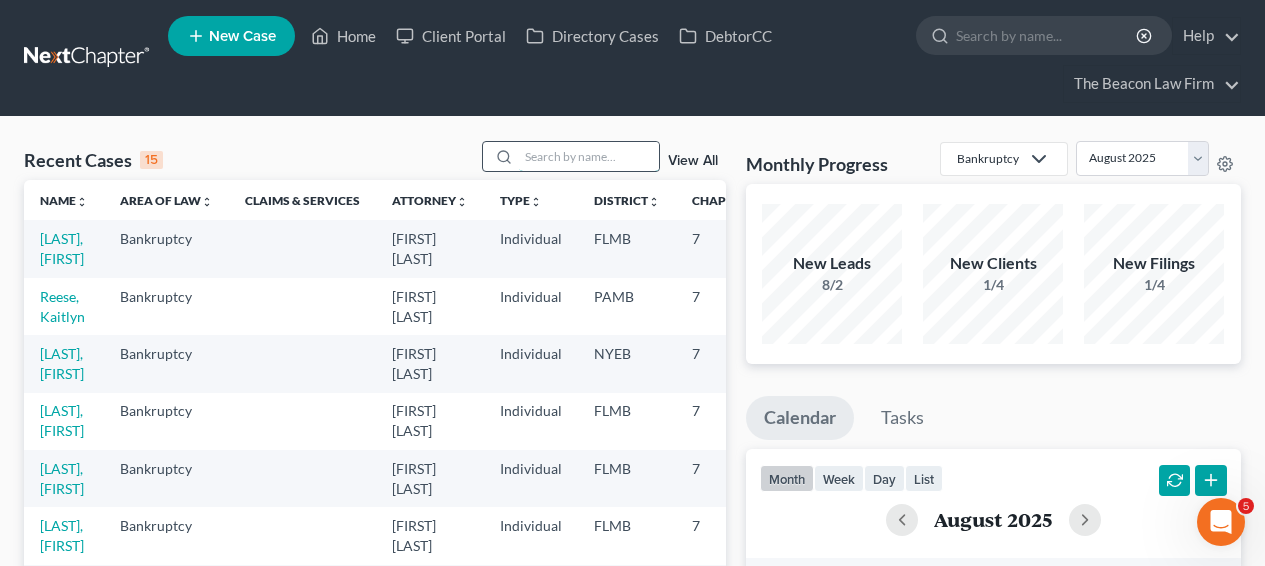 click at bounding box center (589, 156) 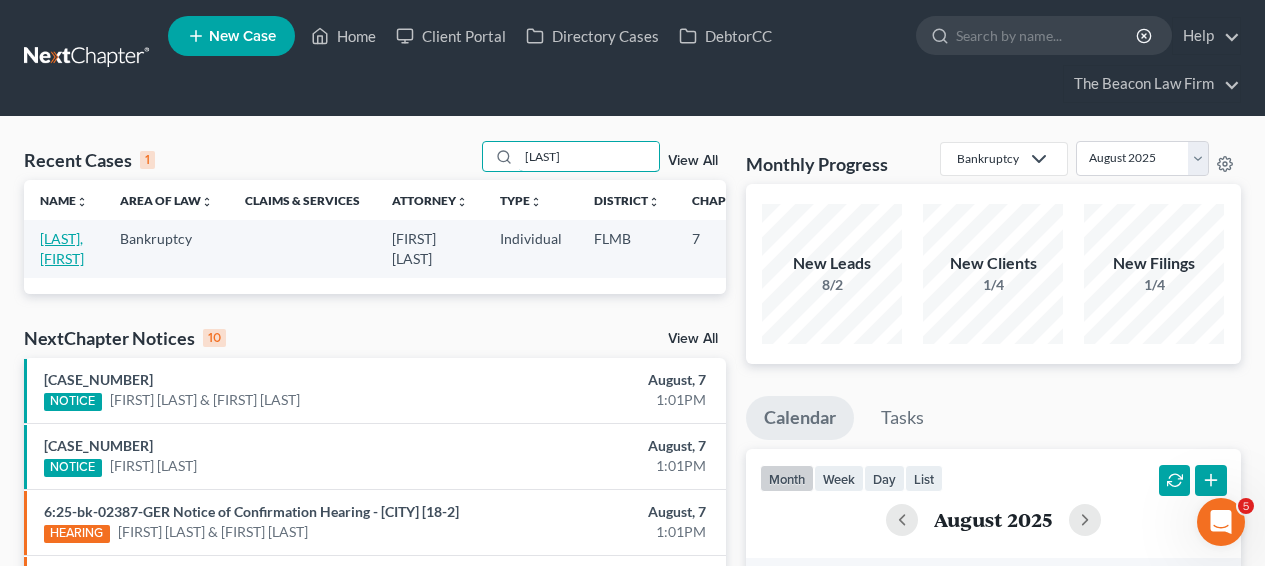 type on "[LAST]" 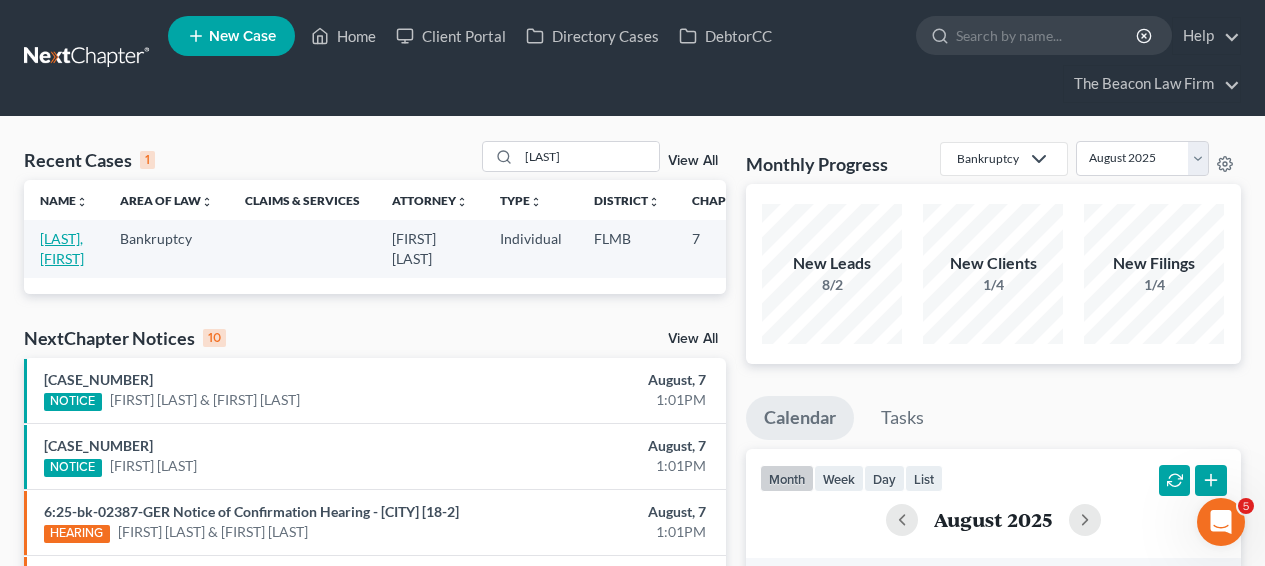 click on "[LAST], [FIRST]" at bounding box center (62, 248) 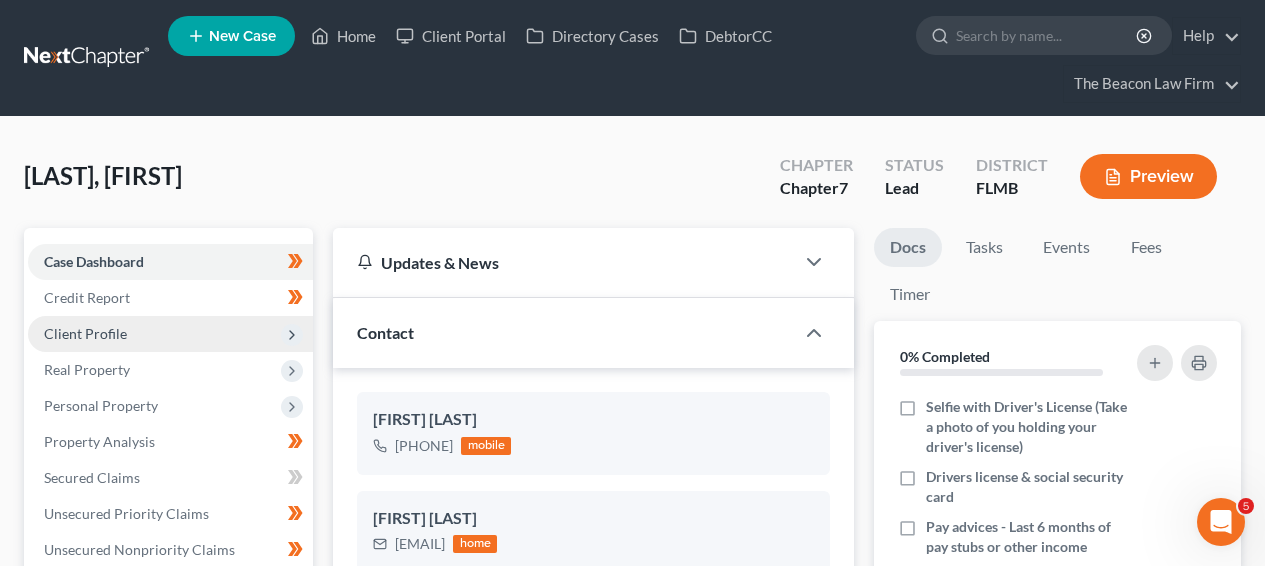 click on "Client Profile" at bounding box center (170, 334) 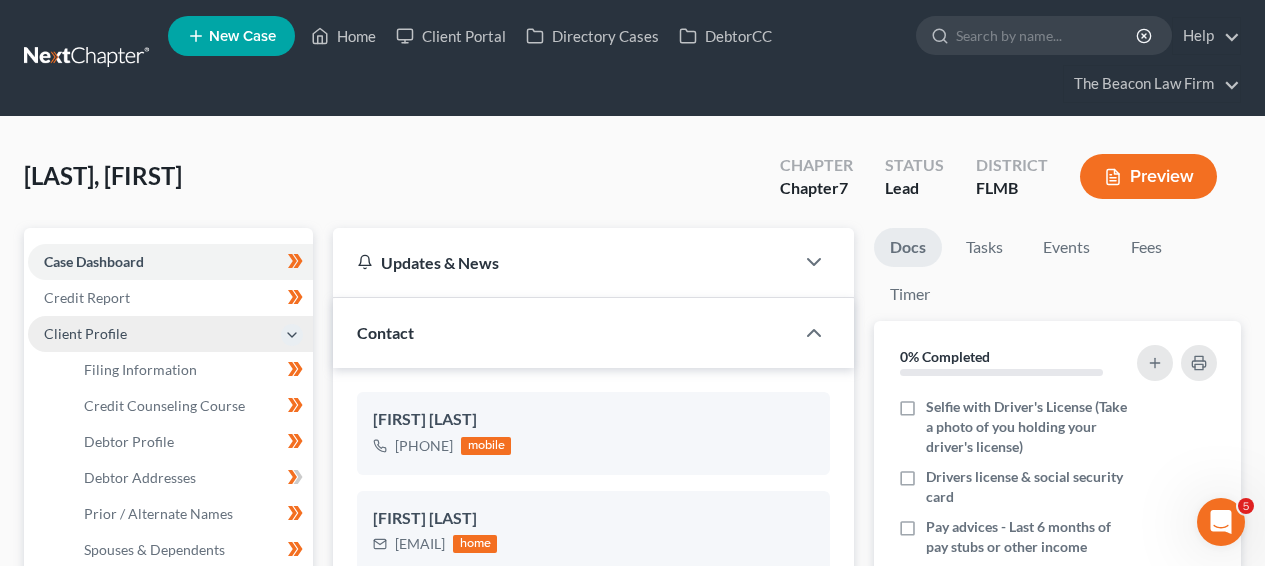 scroll, scrollTop: 494, scrollLeft: 0, axis: vertical 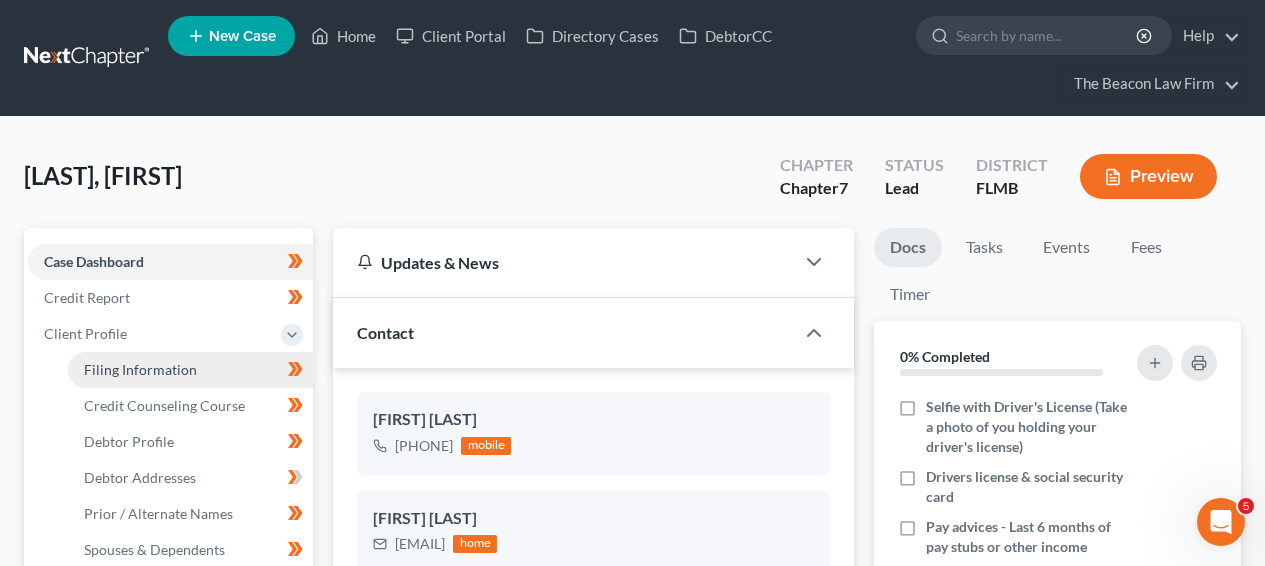 click on "Filing Information" at bounding box center [190, 370] 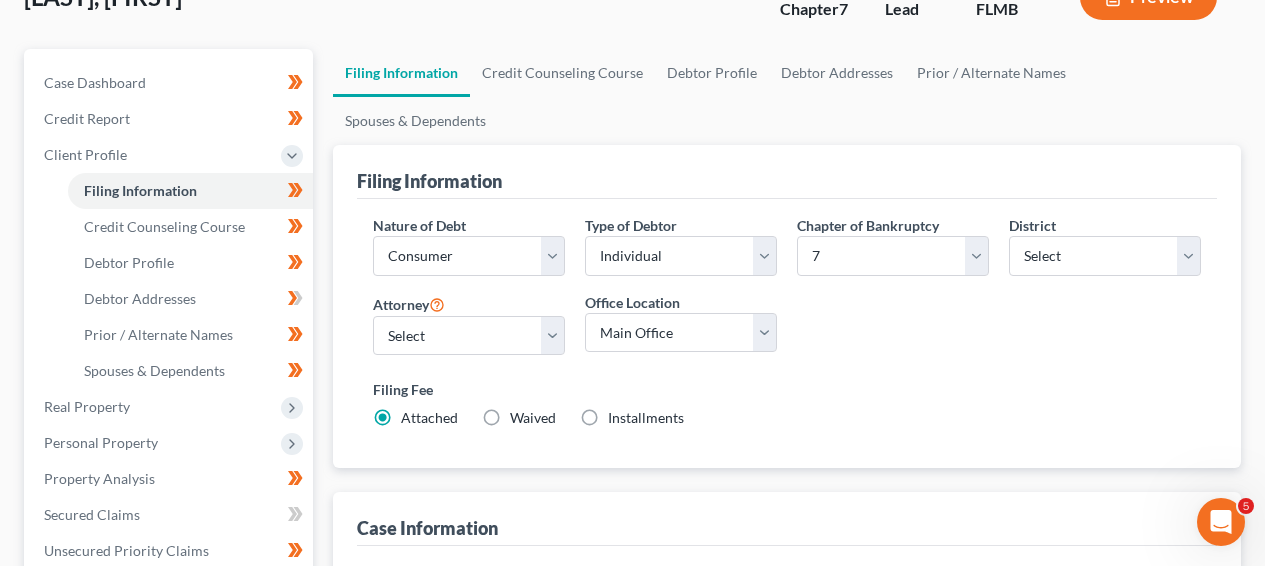 scroll, scrollTop: 189, scrollLeft: 0, axis: vertical 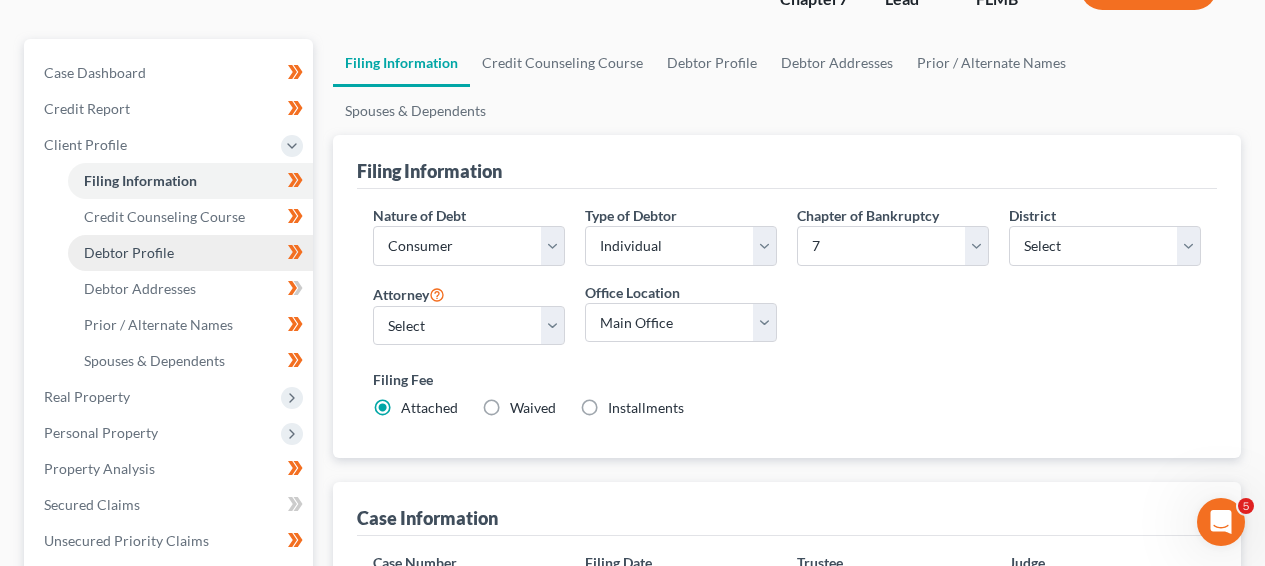 click on "Debtor Profile" at bounding box center [190, 253] 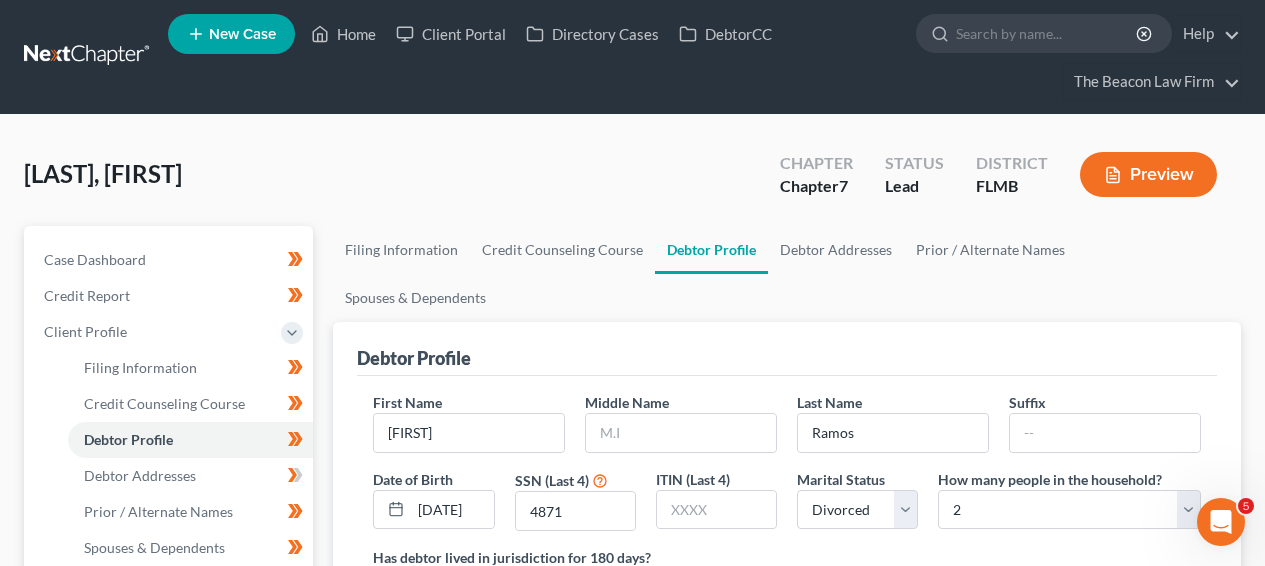 scroll, scrollTop: 0, scrollLeft: 0, axis: both 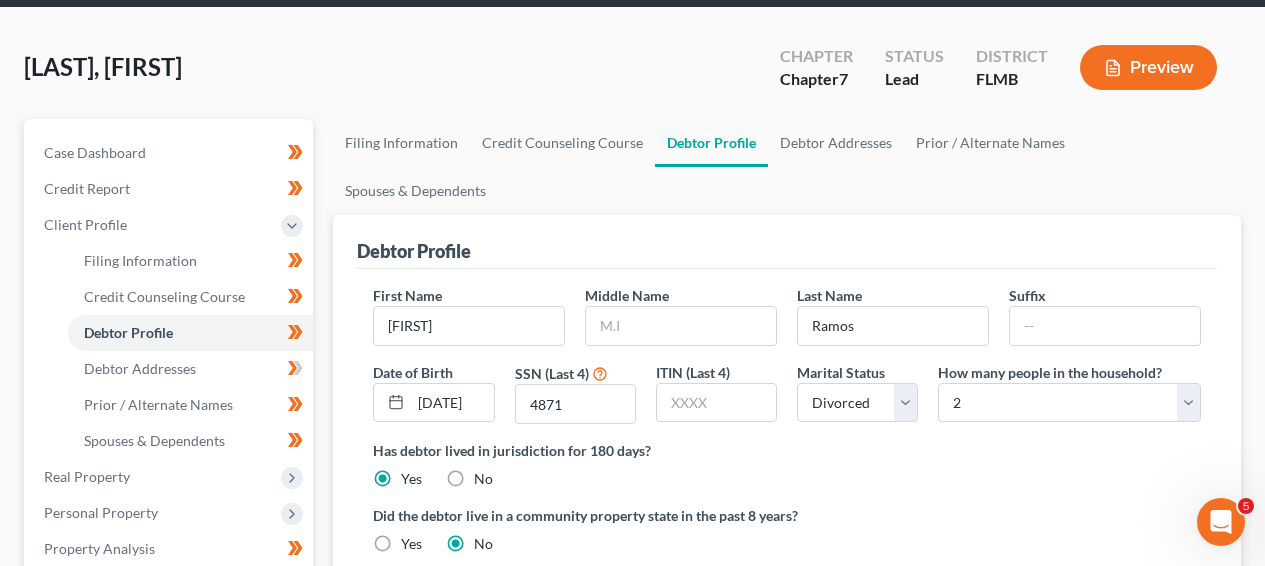 click on "[DOCUMENT_TYPE] [LAST], [FIRST] [UPGRADED_CHAPTER] [CHAPTER] [STATUS] [LEAD] [DISTRICT] [PREVIEW] [NAVIGATION] [CASE_DASHBOARD] [PAYMENTS] [INVOICES] [PAYMENTS] [CREDIT_REPORT] [HOME]" at bounding box center [632, 589] 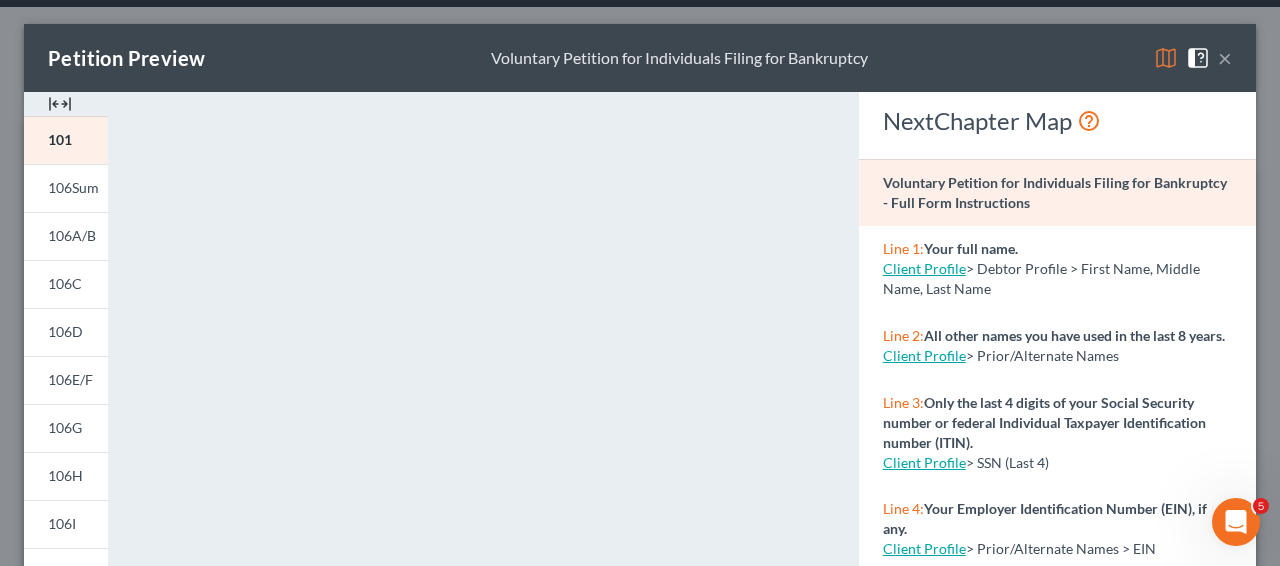click at bounding box center (1202, 56) 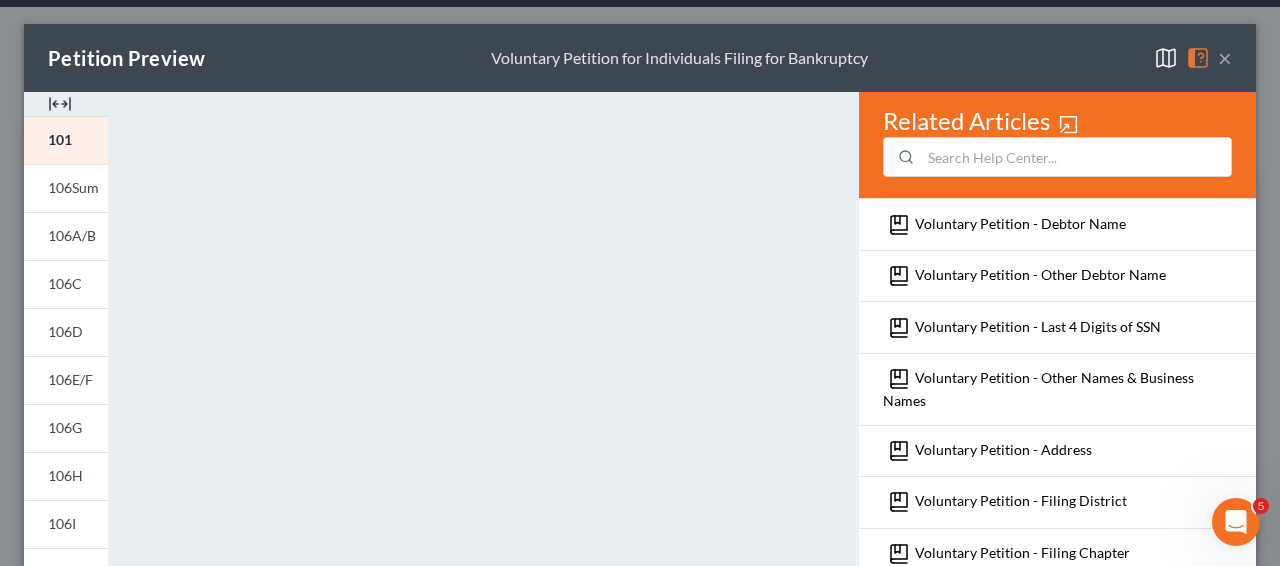click on "Petition Preview Voluntary Petition for Individuals Filing for Bankruptcy ×" at bounding box center [640, 58] 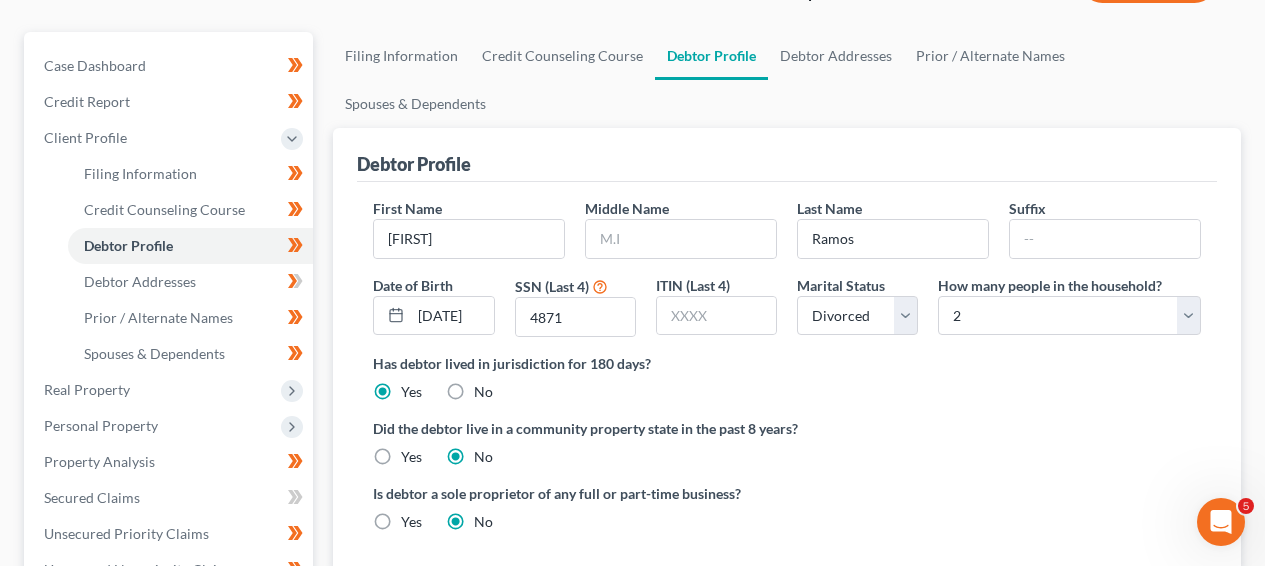scroll, scrollTop: 181, scrollLeft: 0, axis: vertical 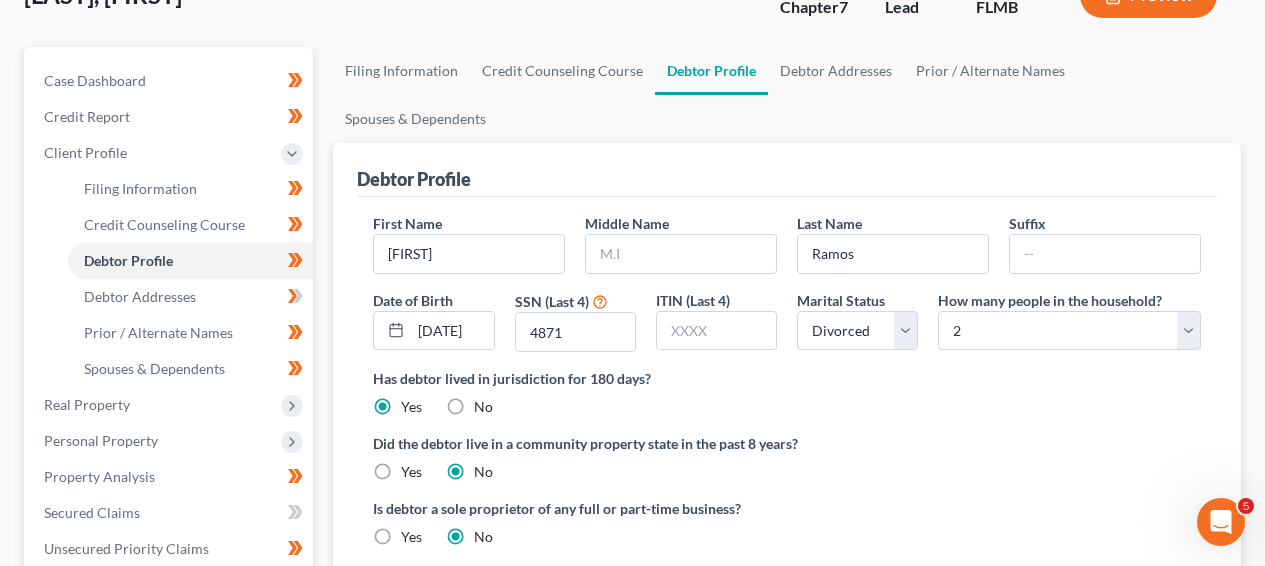 click on "Preview" at bounding box center (1148, -5) 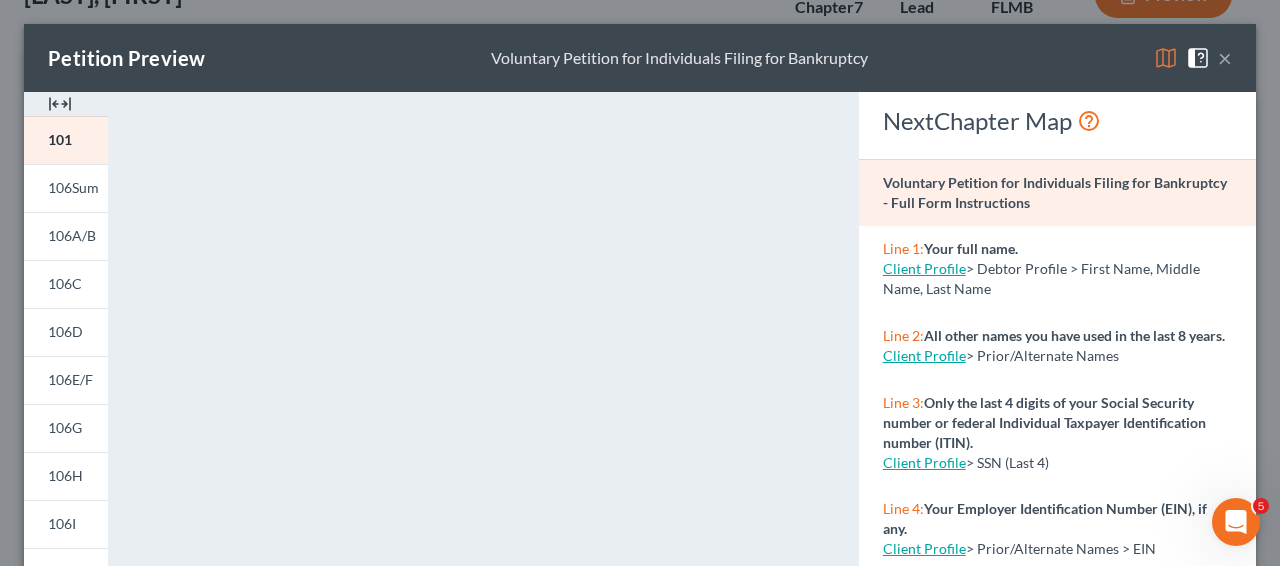 click on "×" at bounding box center (1225, 58) 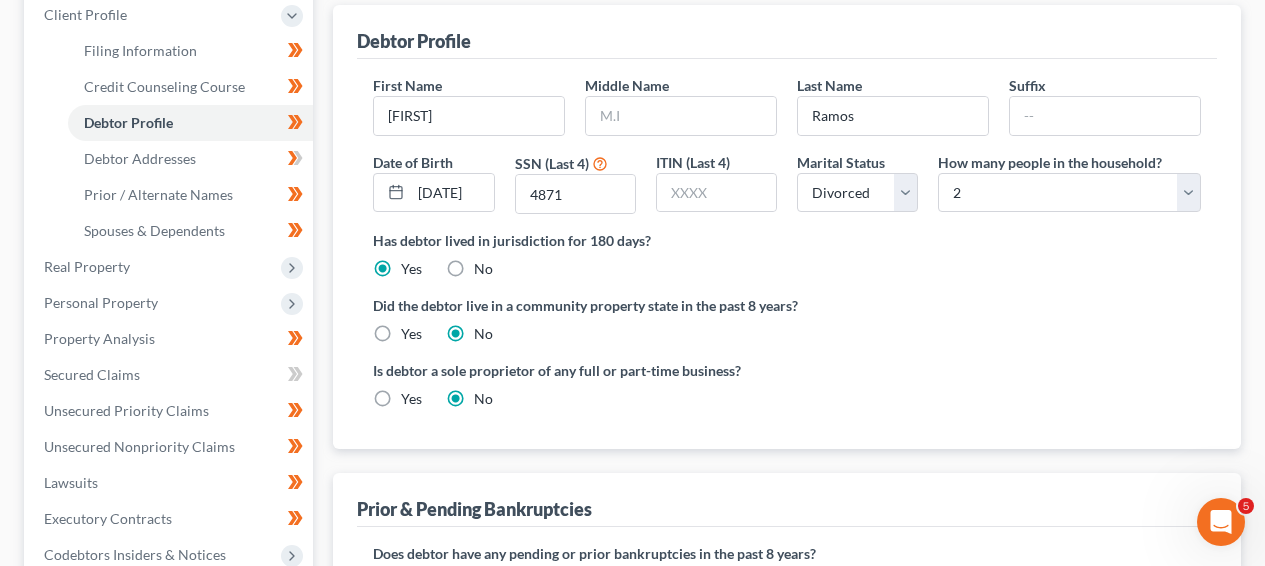 scroll, scrollTop: 326, scrollLeft: 0, axis: vertical 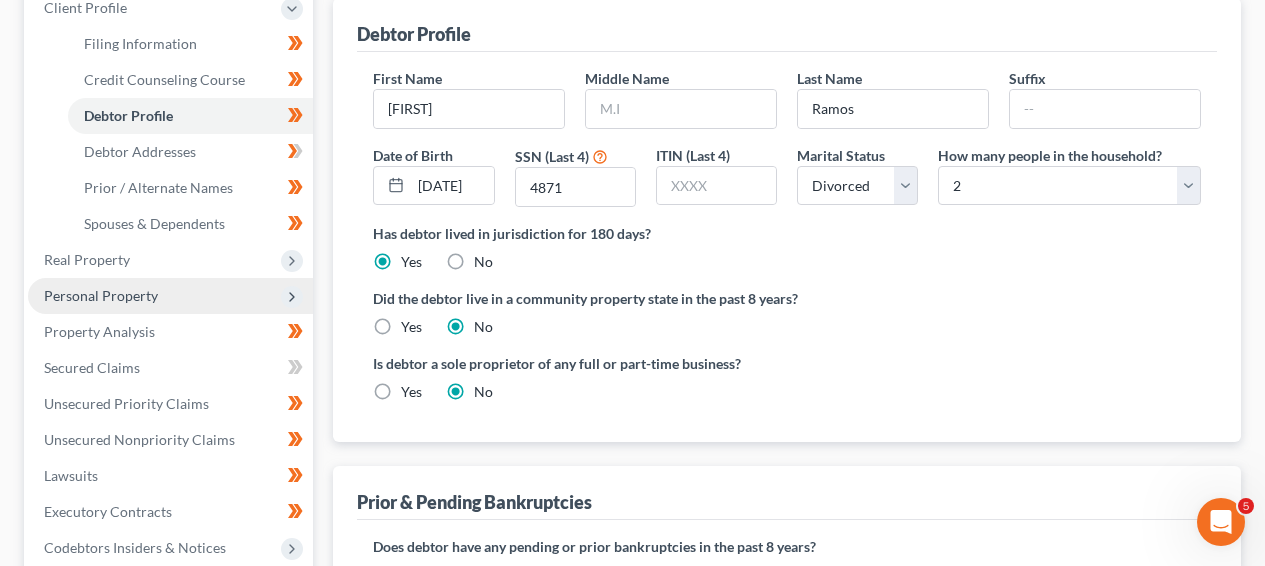click on "Personal Property" at bounding box center (170, 296) 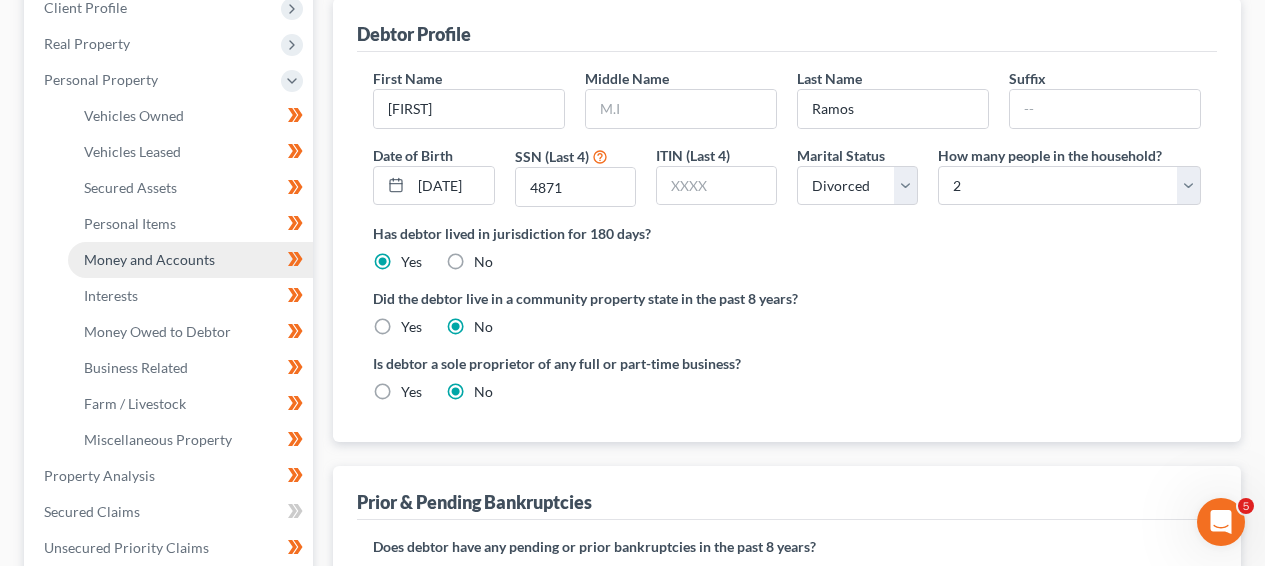 click on "Money and Accounts" at bounding box center (149, 259) 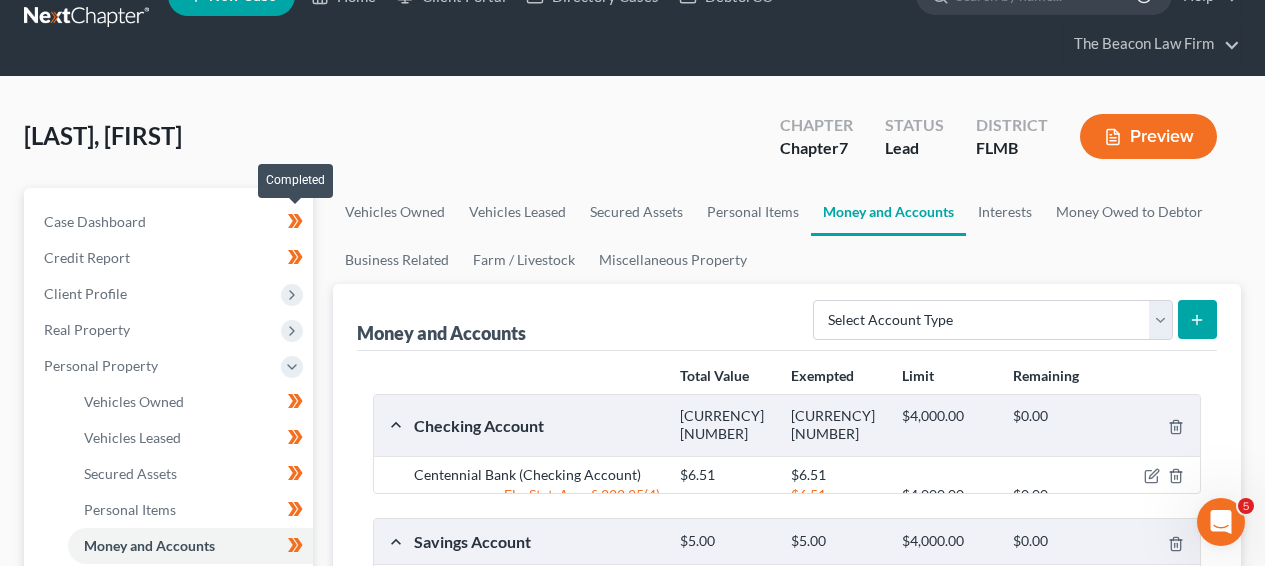 scroll, scrollTop: 0, scrollLeft: 0, axis: both 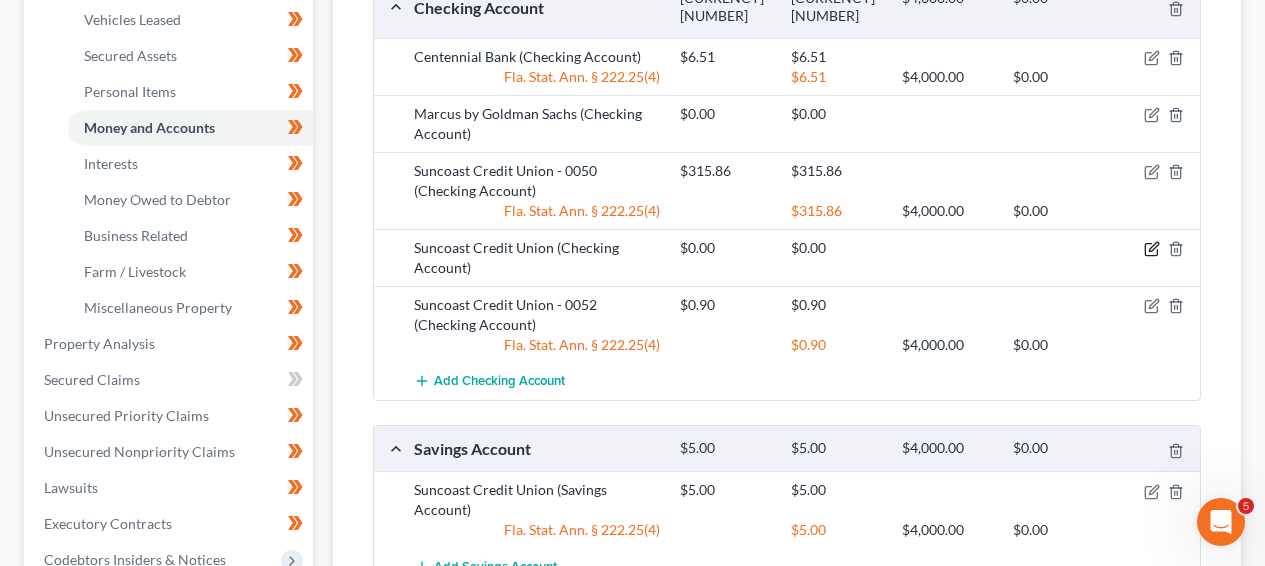 click 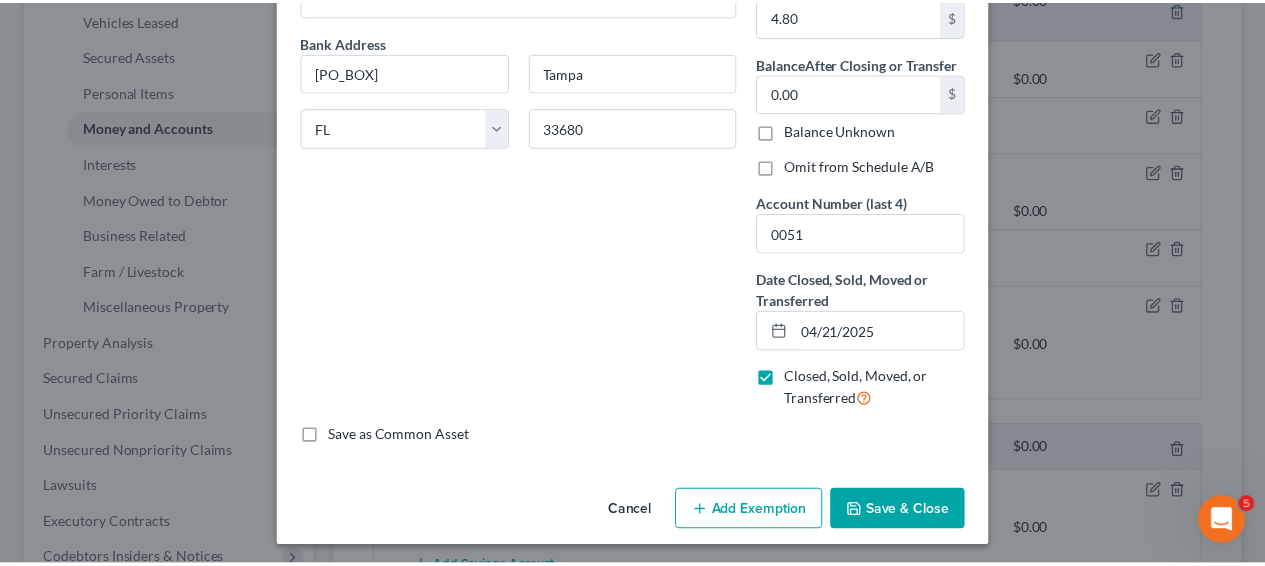scroll, scrollTop: 216, scrollLeft: 0, axis: vertical 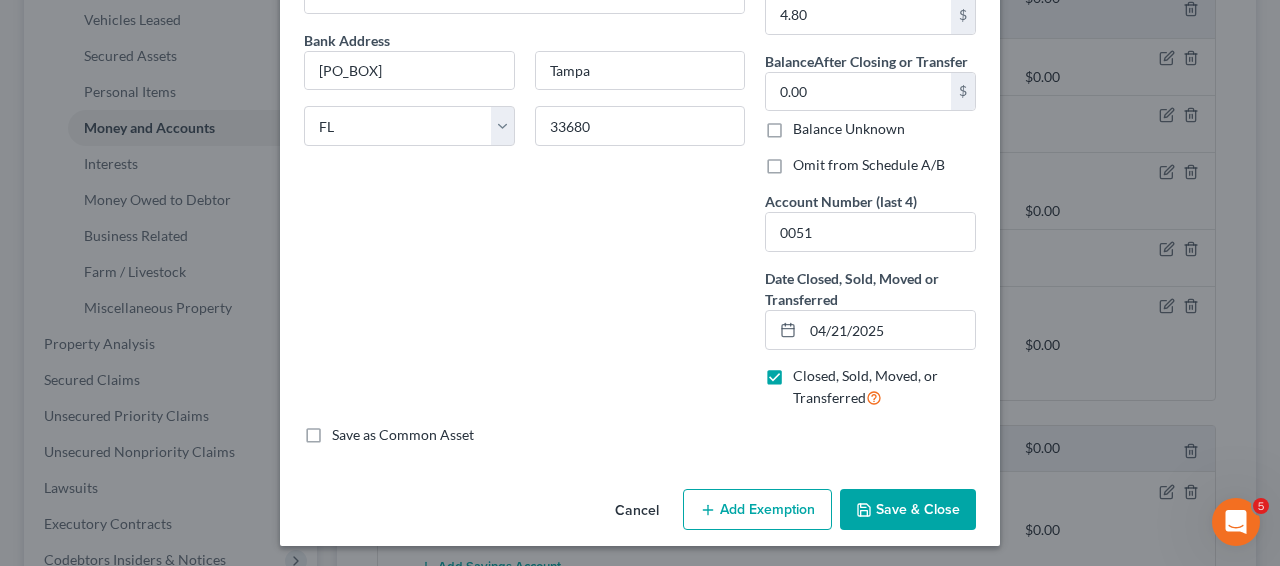 click on "Cancel" at bounding box center (637, 511) 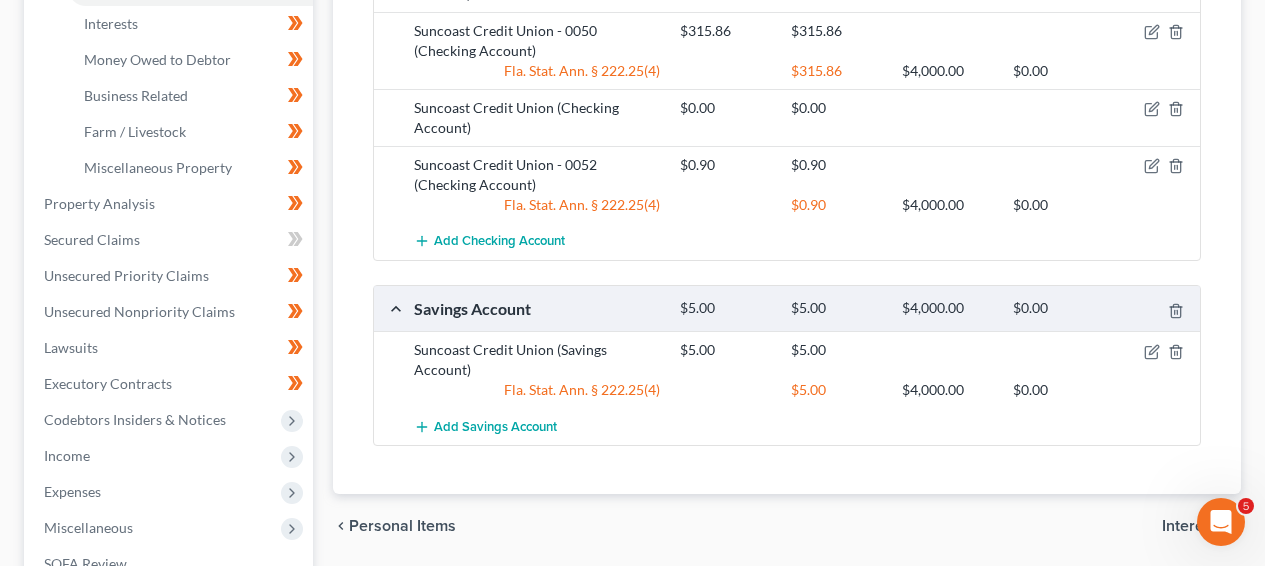 scroll, scrollTop: 534, scrollLeft: 0, axis: vertical 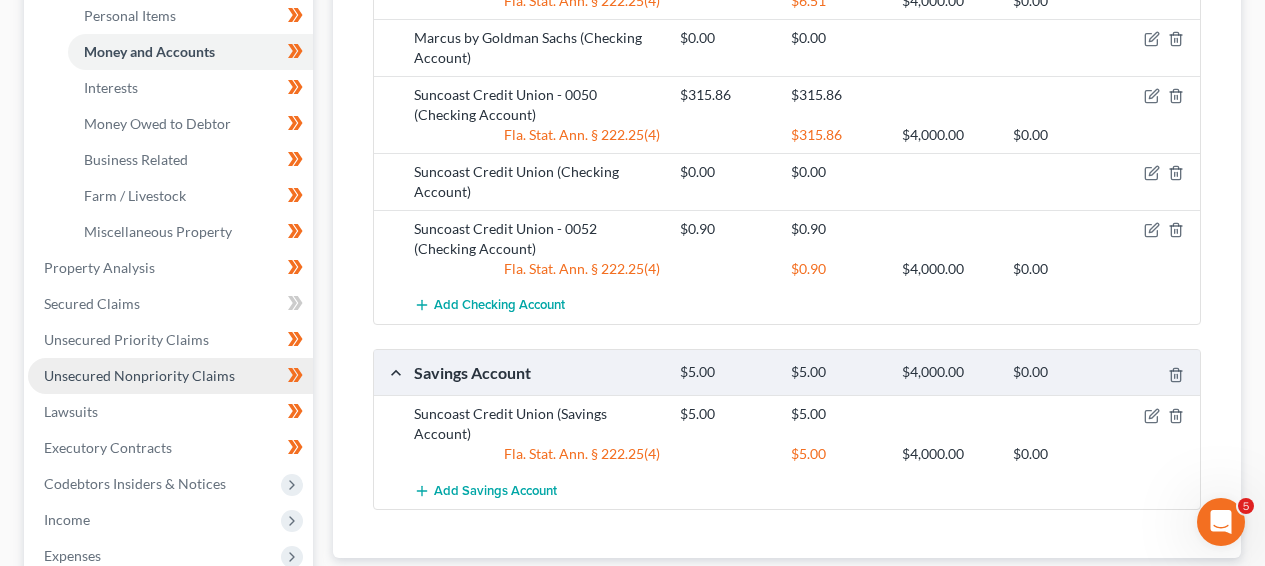 click on "Unsecured Nonpriority Claims" at bounding box center [170, 376] 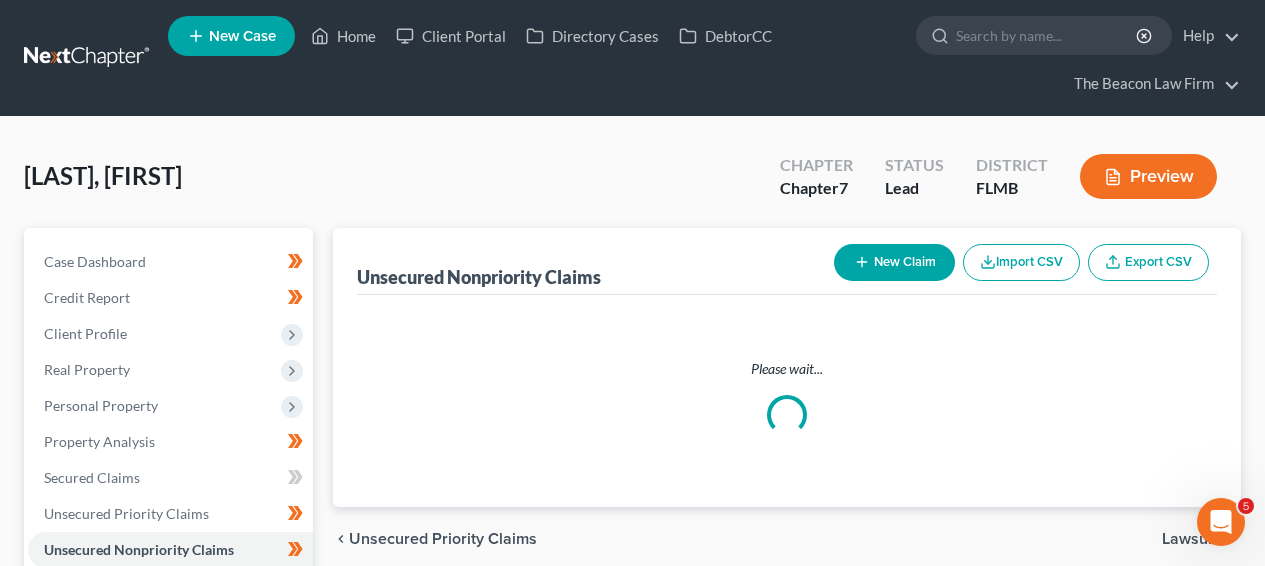 scroll, scrollTop: 0, scrollLeft: 0, axis: both 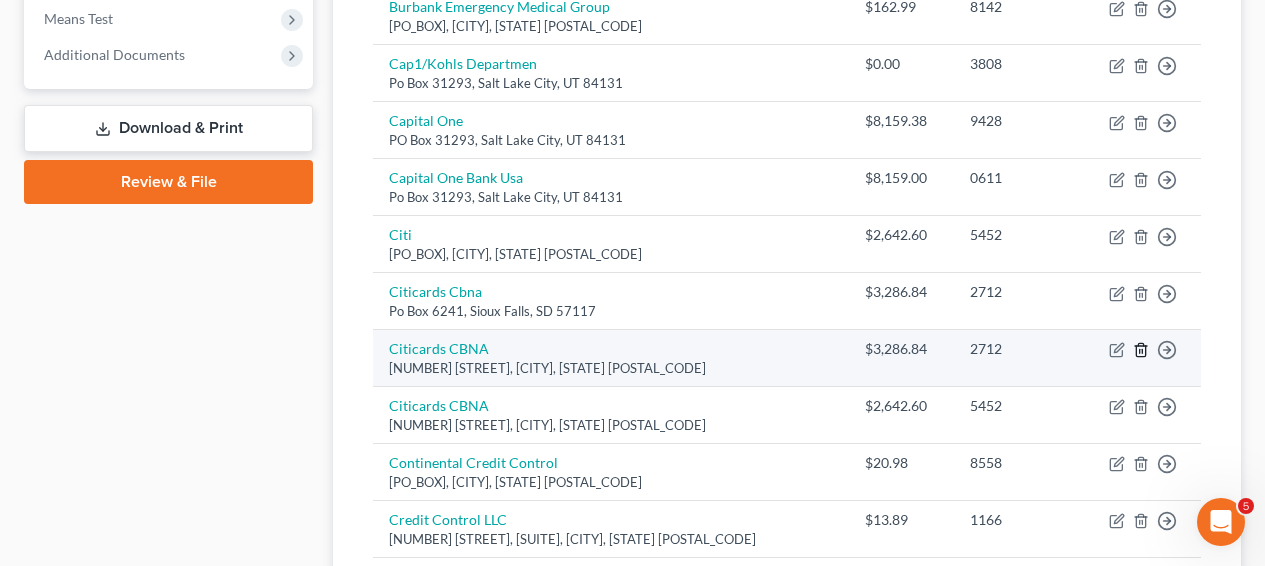 click 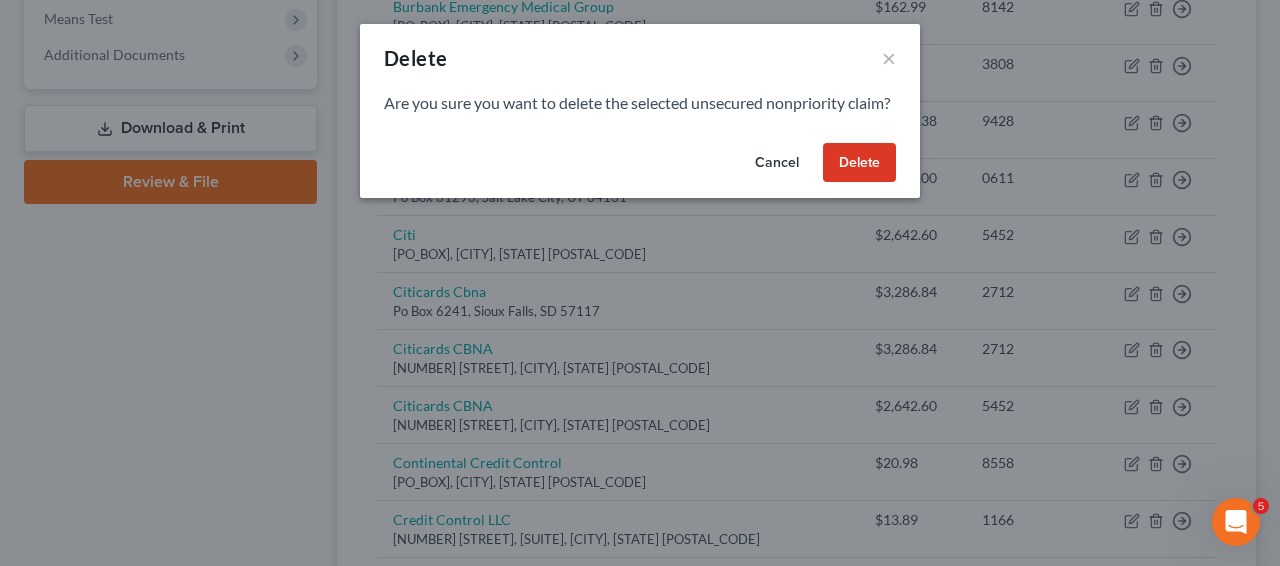 click on "Delete" at bounding box center [859, 163] 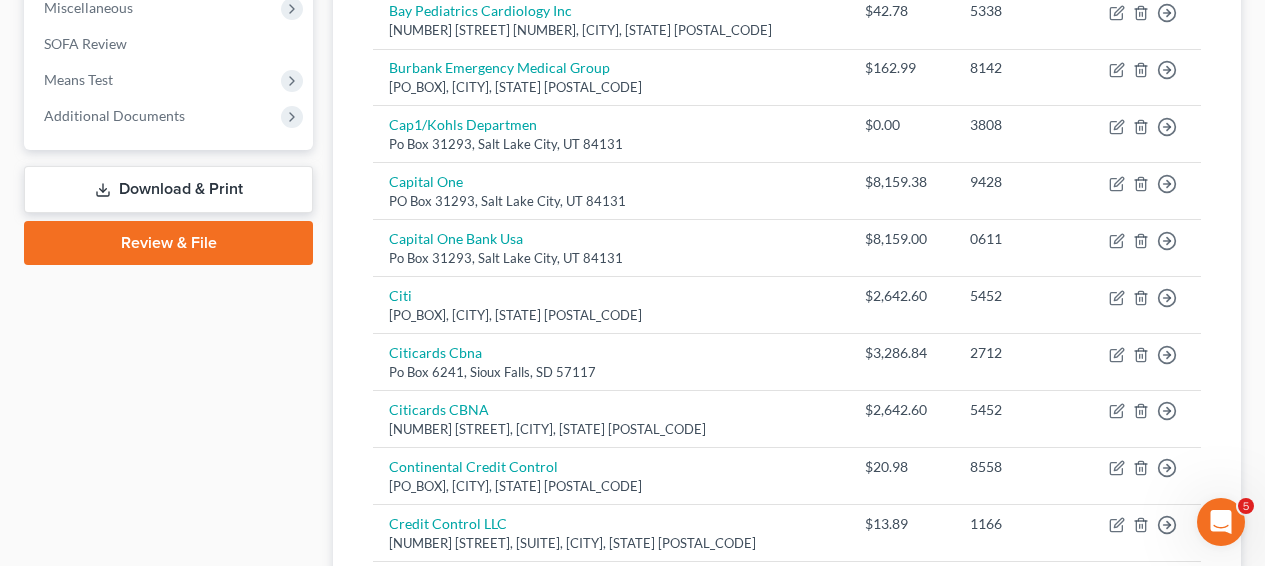 scroll, scrollTop: 756, scrollLeft: 0, axis: vertical 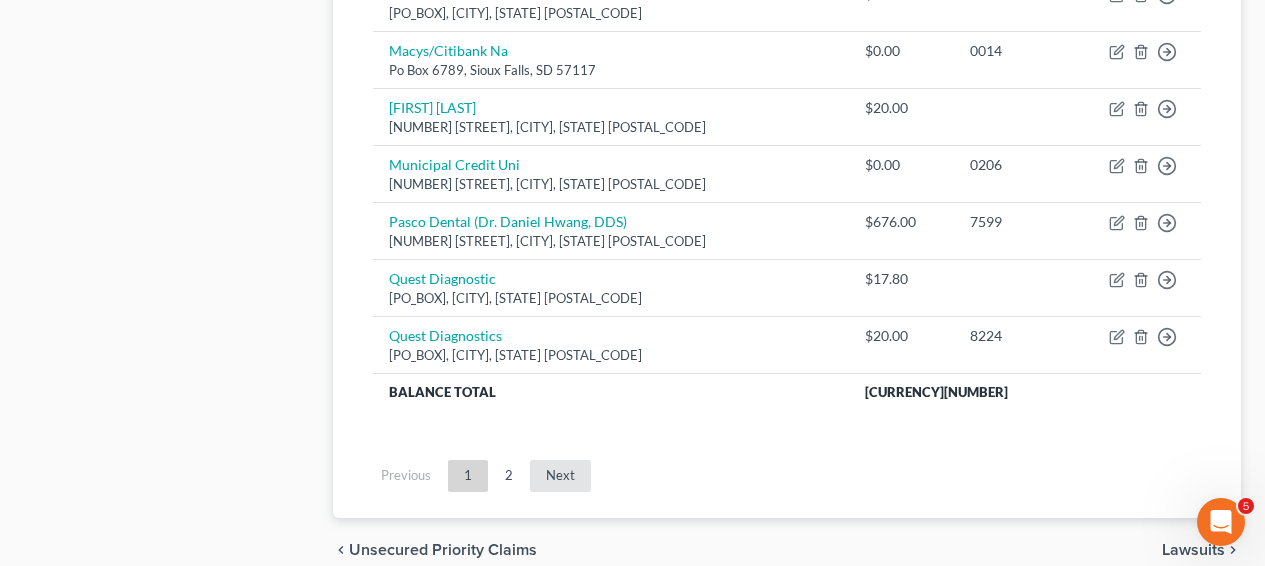 click on "Next" at bounding box center (560, 476) 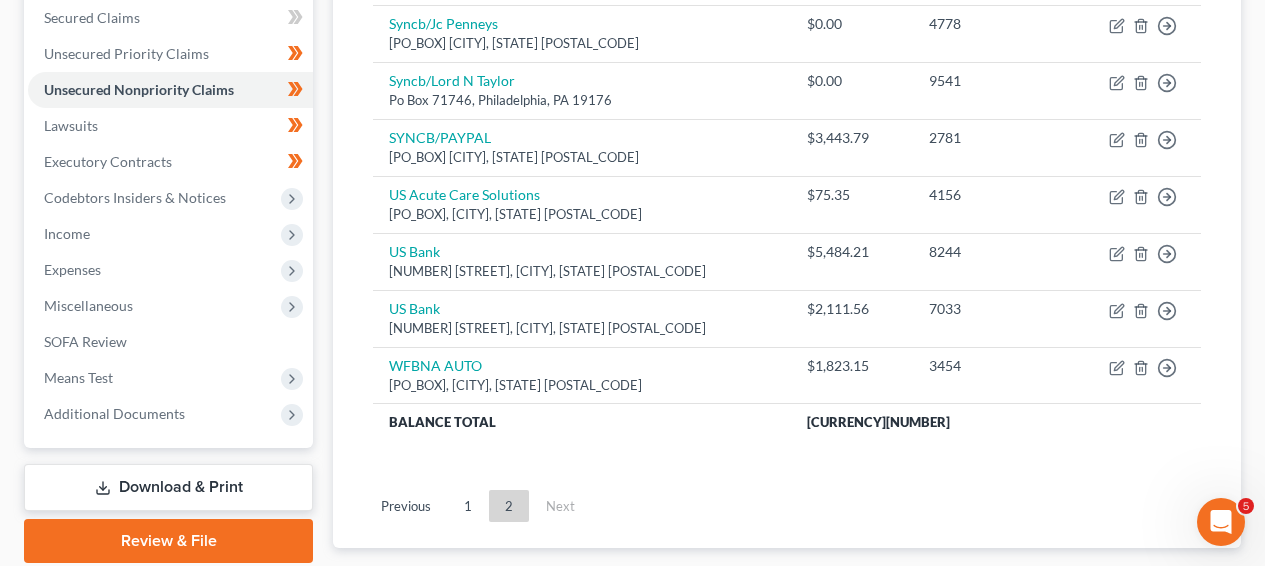 scroll, scrollTop: 537, scrollLeft: 0, axis: vertical 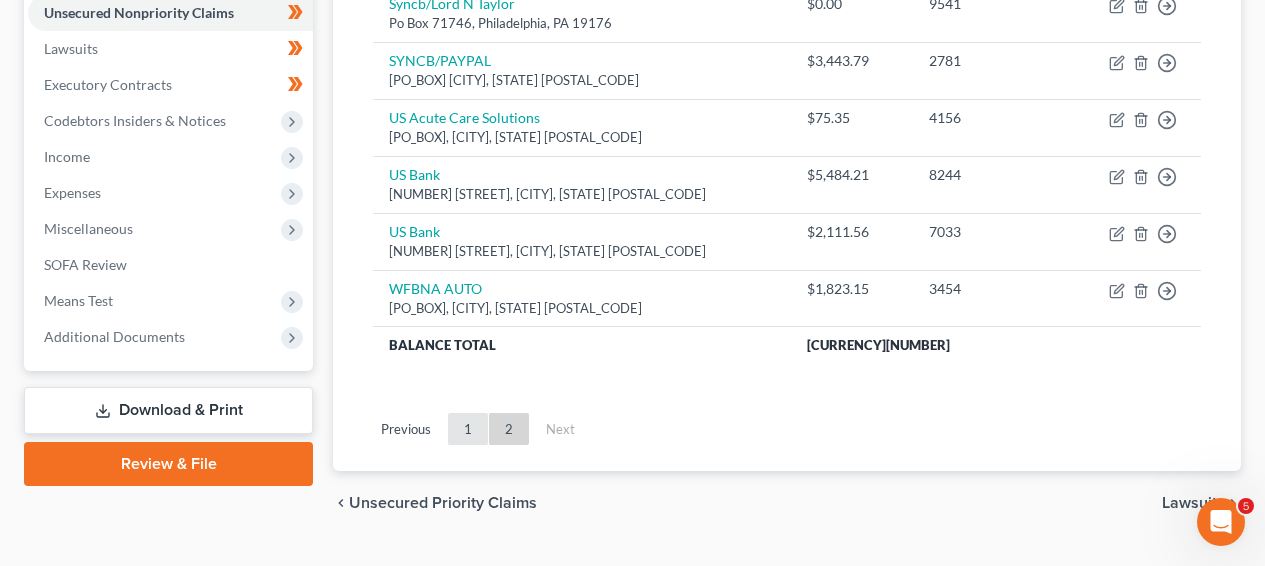 click on "1" at bounding box center [468, 429] 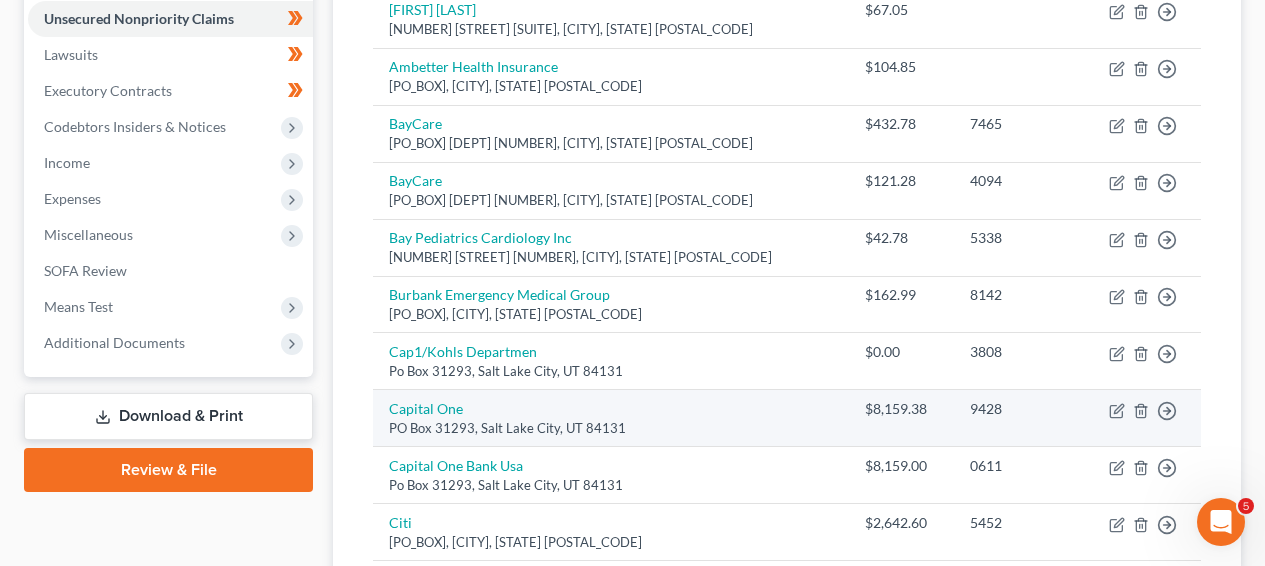 scroll, scrollTop: 537, scrollLeft: 0, axis: vertical 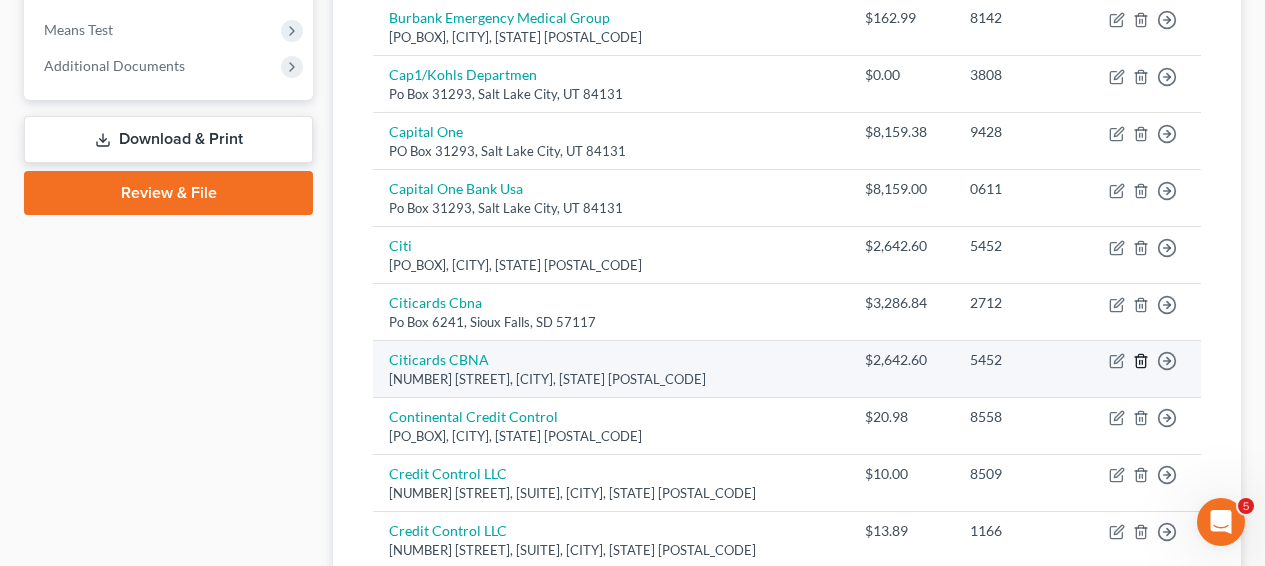 click 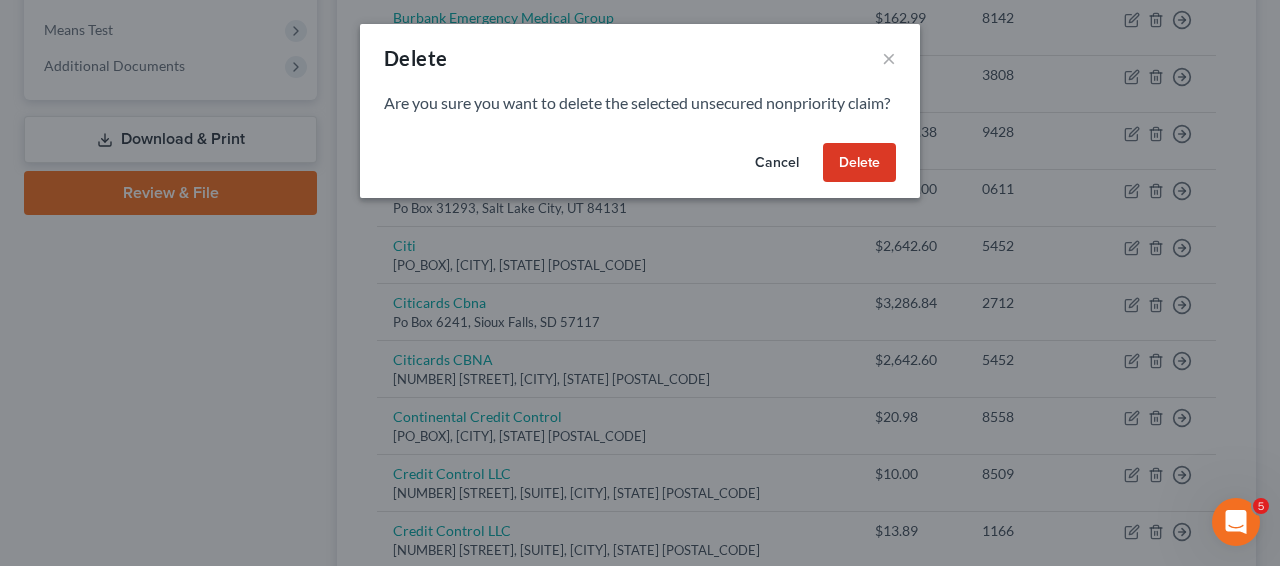click on "Delete" at bounding box center (859, 163) 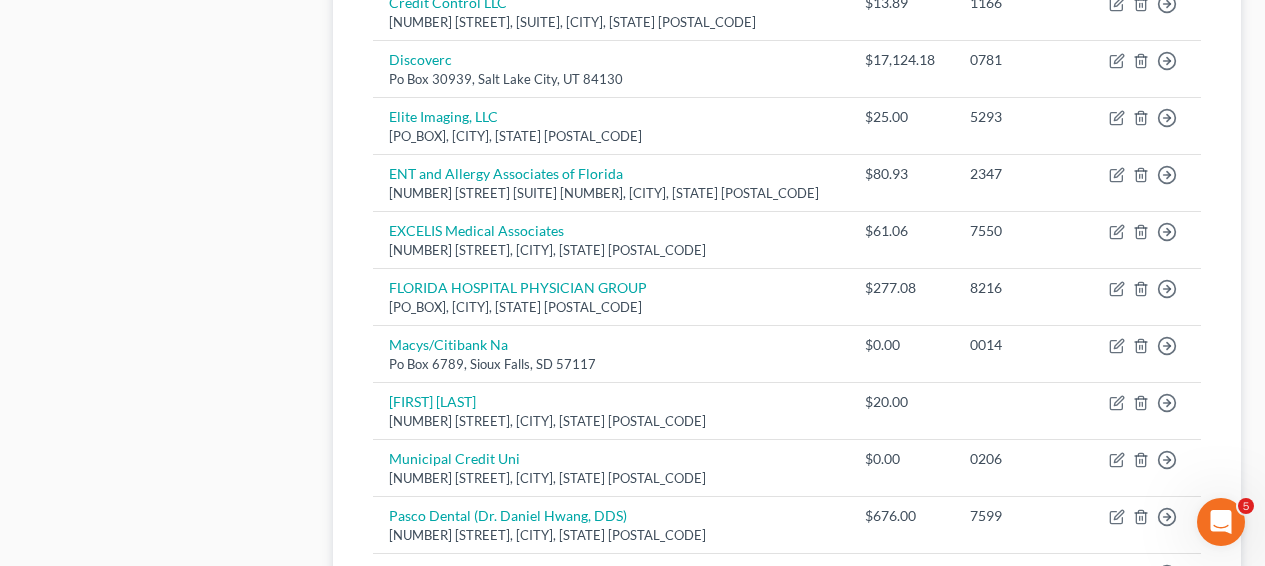 scroll, scrollTop: 1352, scrollLeft: 0, axis: vertical 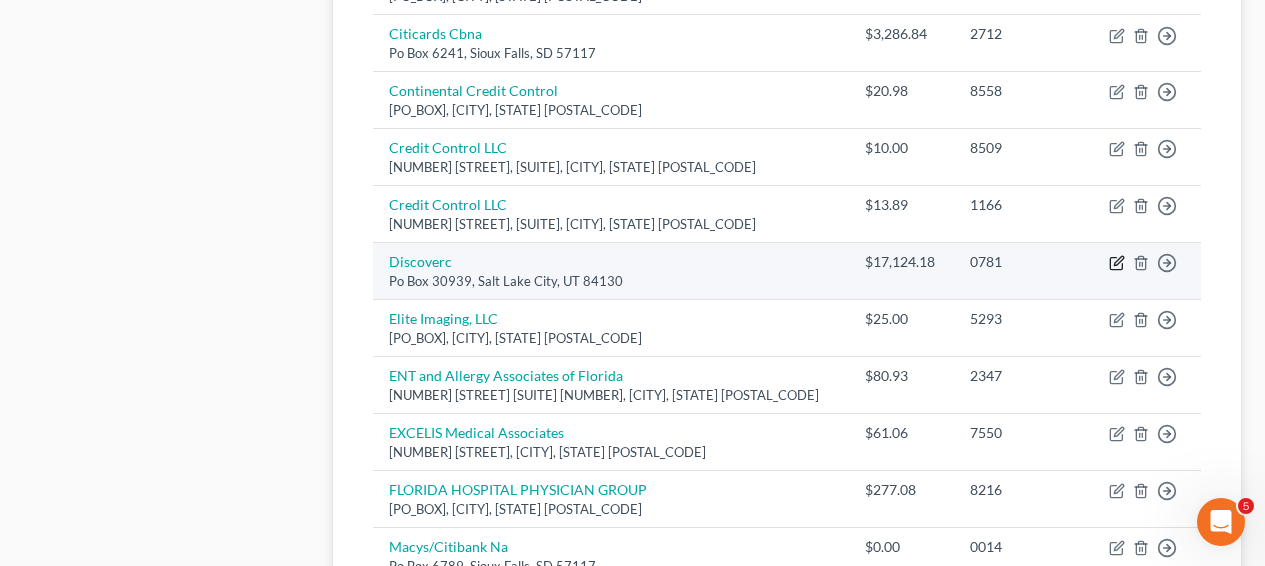 click 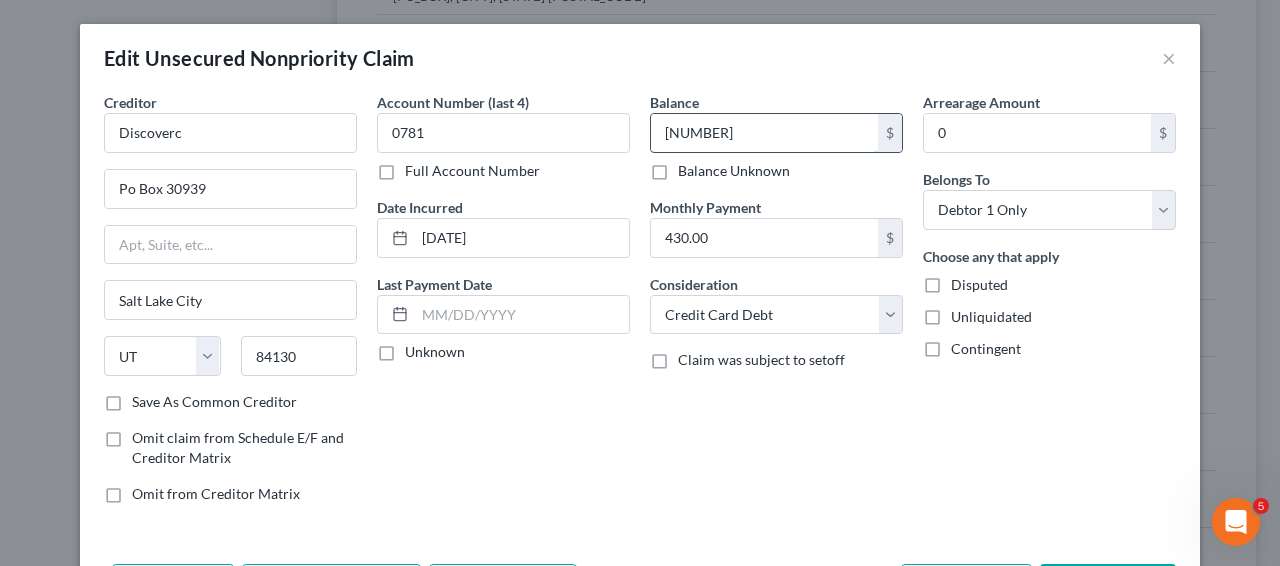 click on "[NUMBER]" at bounding box center [764, 133] 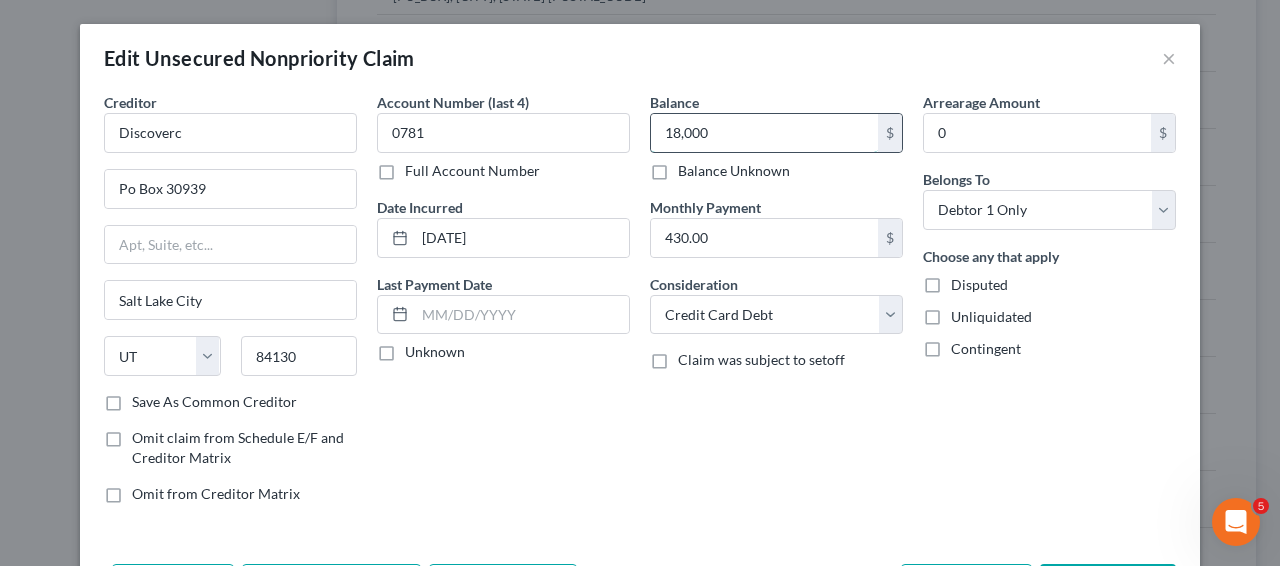 click on "18,000" at bounding box center [764, 133] 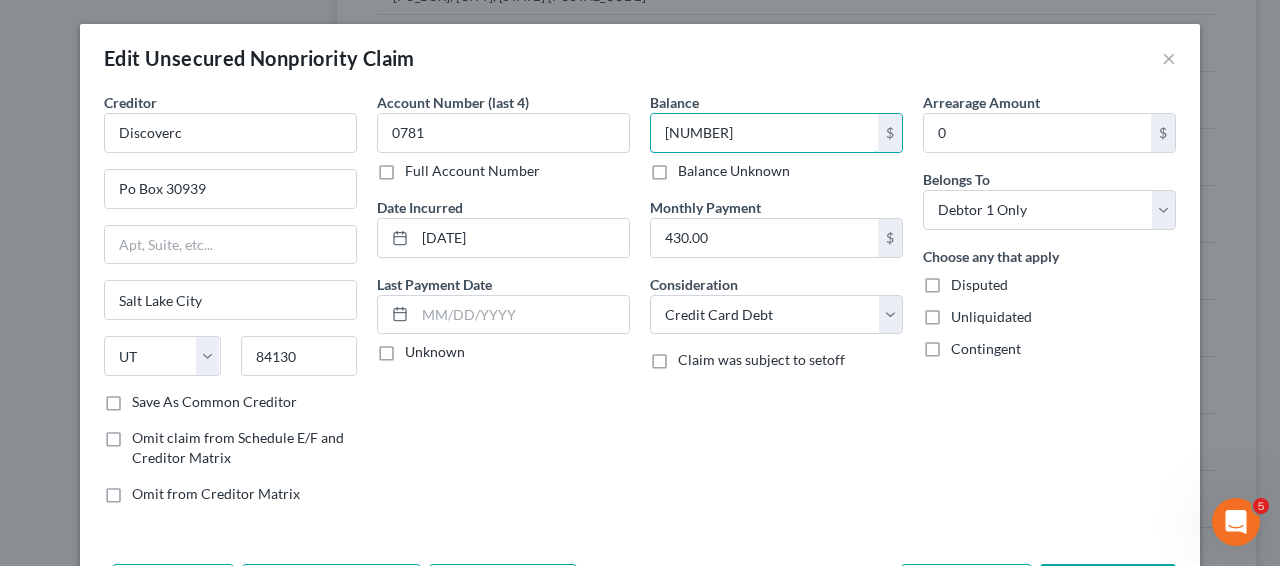 type on "[NUMBER]" 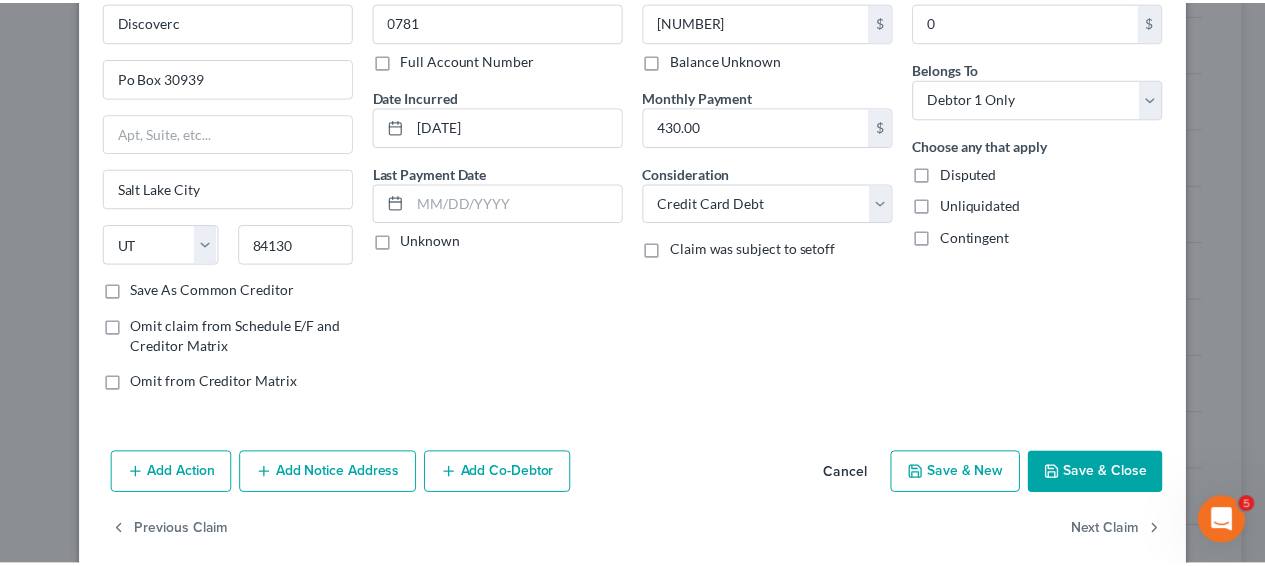 scroll, scrollTop: 137, scrollLeft: 0, axis: vertical 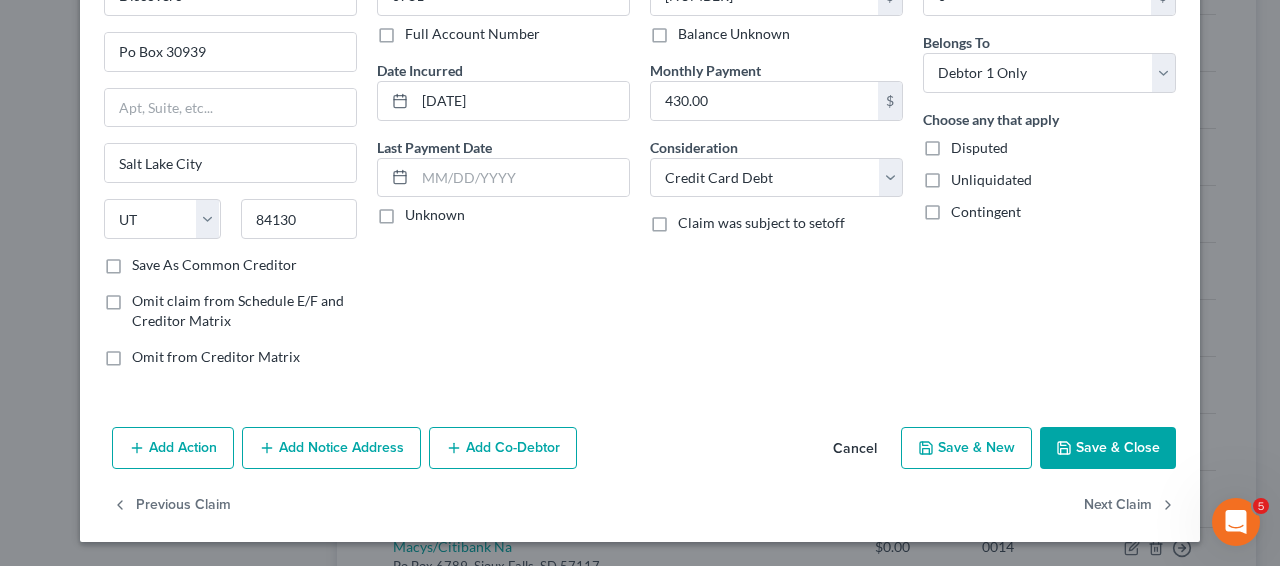 click 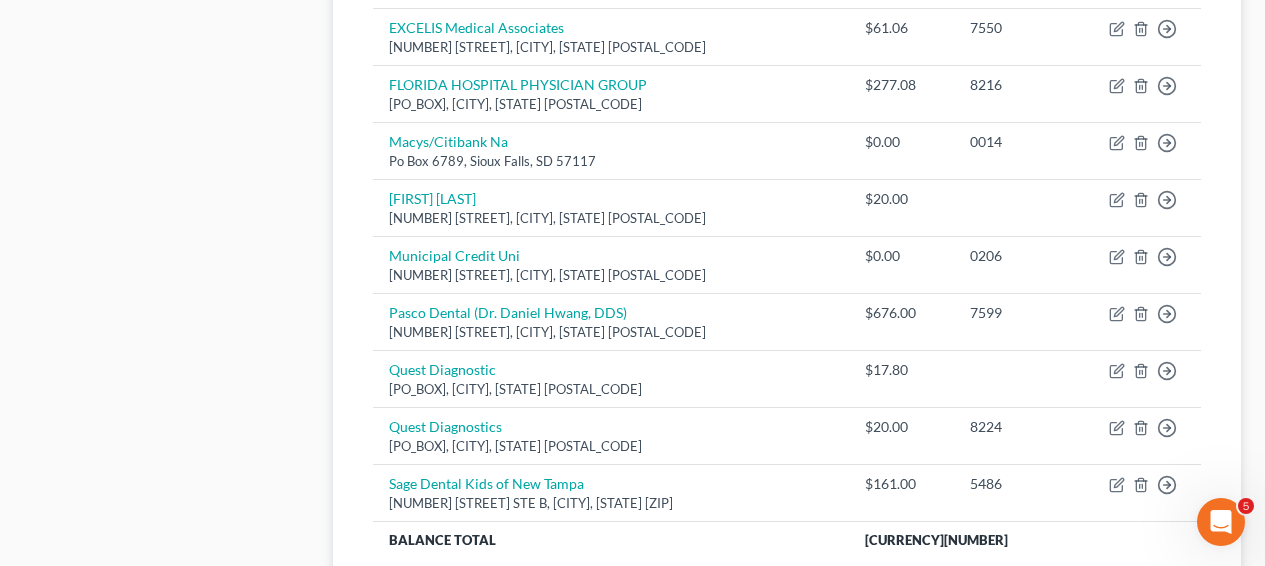 scroll, scrollTop: 1464, scrollLeft: 0, axis: vertical 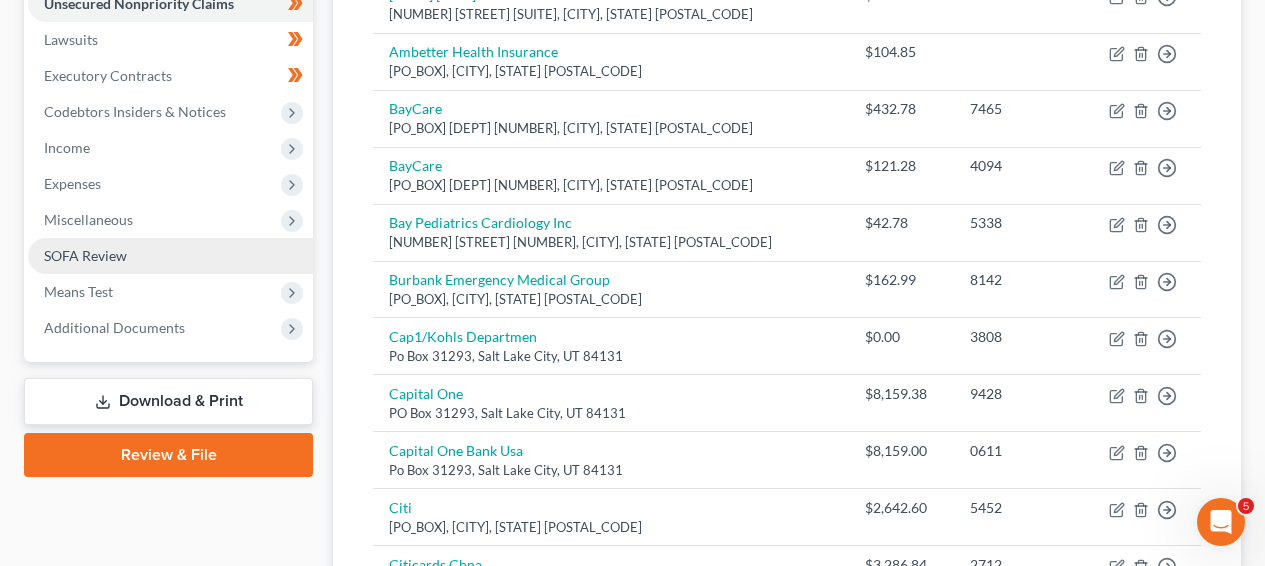 click on "SOFA Review" at bounding box center [85, 255] 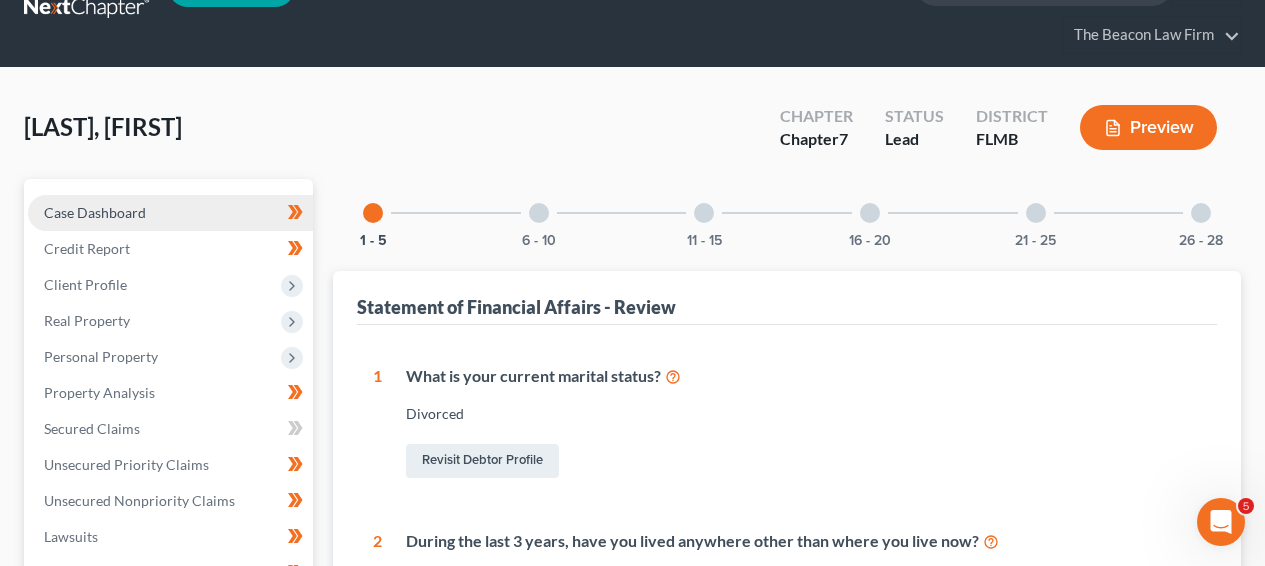 scroll, scrollTop: 0, scrollLeft: 0, axis: both 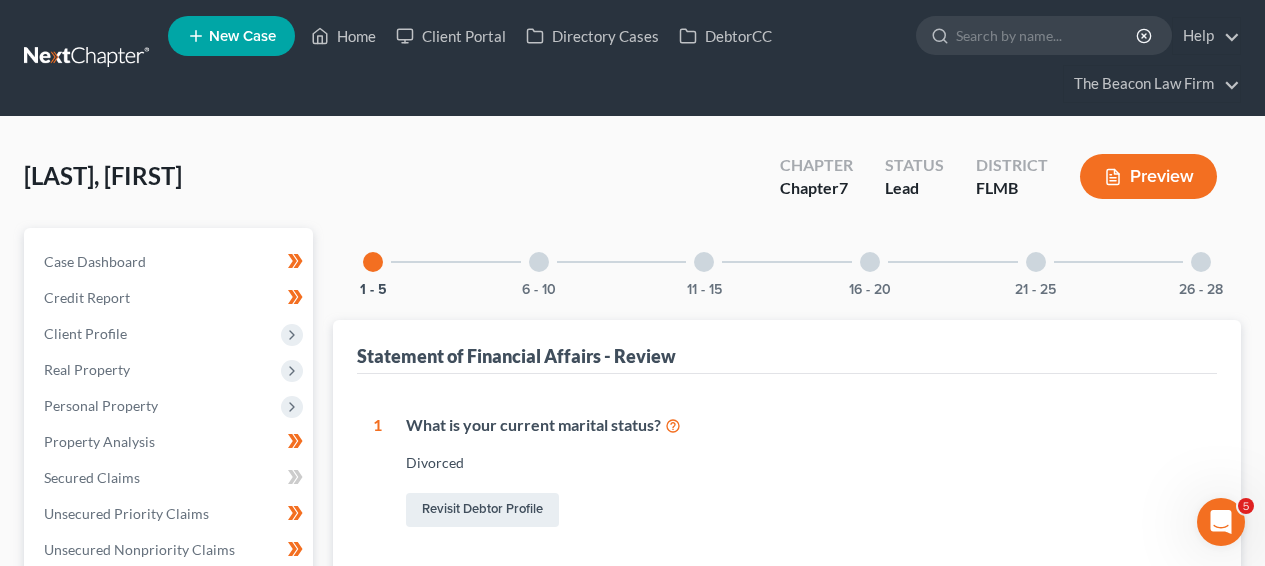 click on "Preview" at bounding box center (1148, 176) 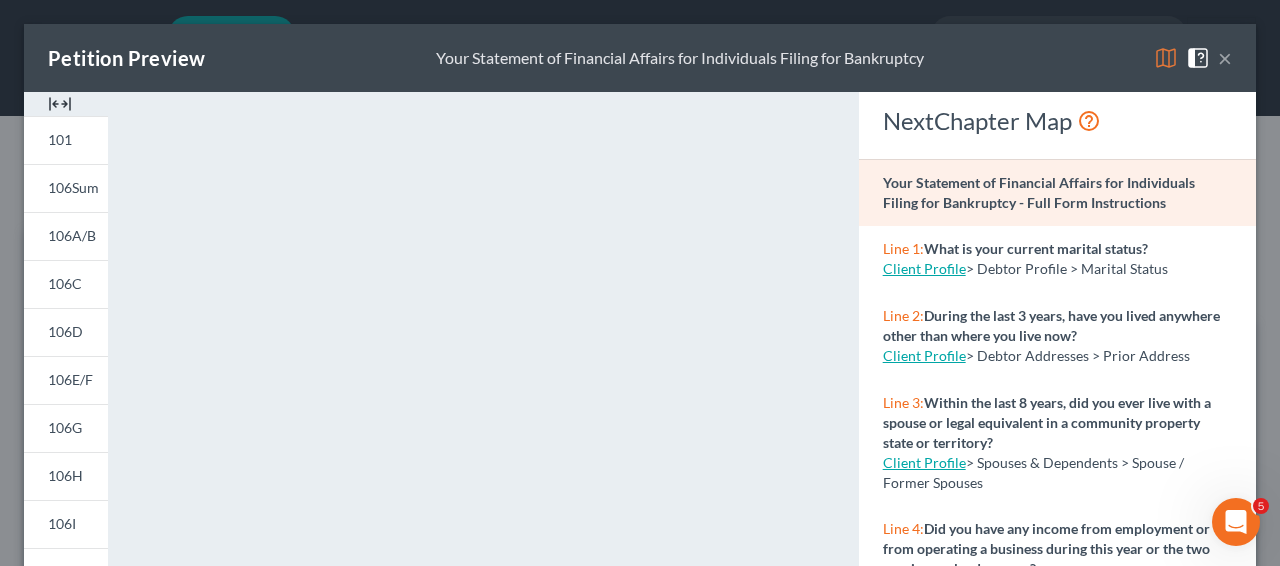 click on "×" at bounding box center [1225, 58] 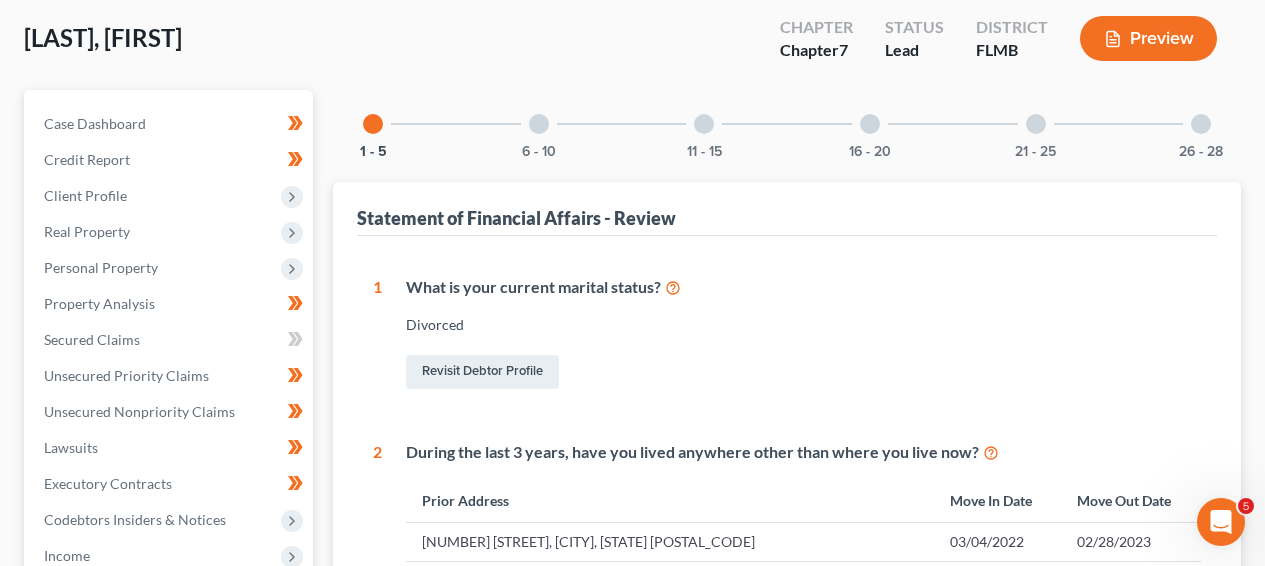 scroll, scrollTop: 0, scrollLeft: 0, axis: both 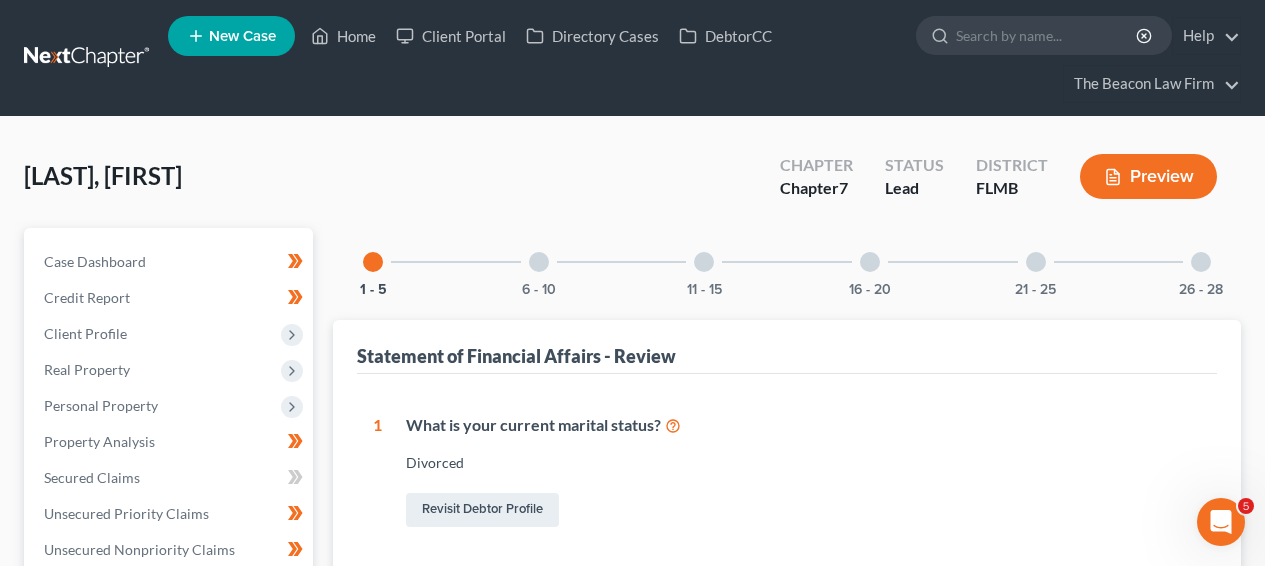 click on "6 - 10" at bounding box center [539, 262] 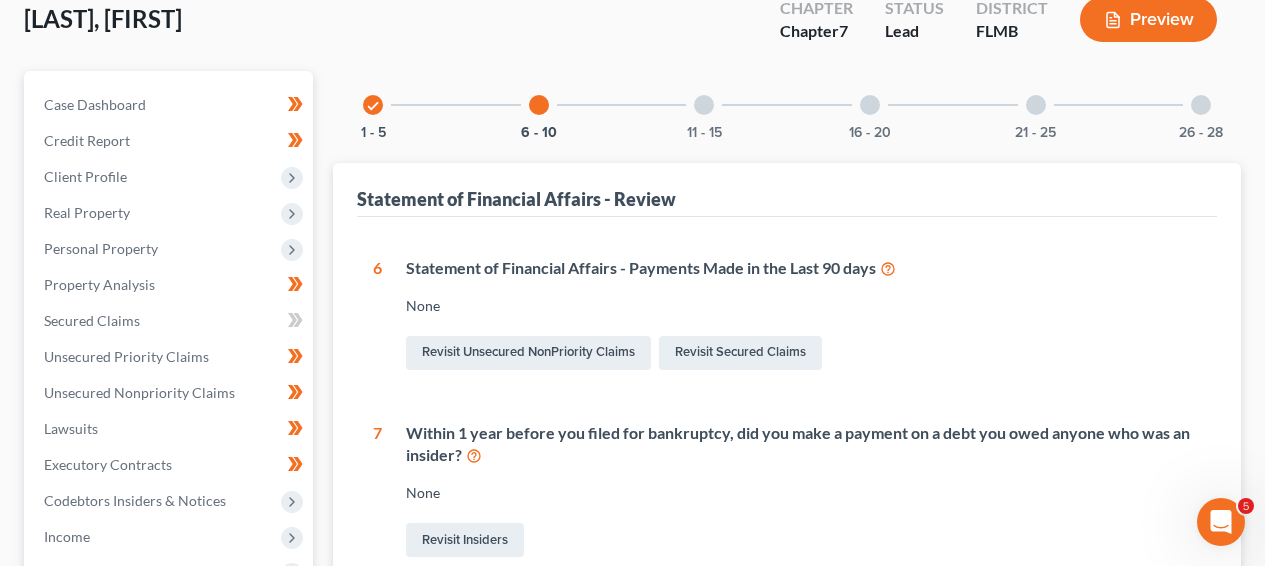 scroll, scrollTop: 73, scrollLeft: 0, axis: vertical 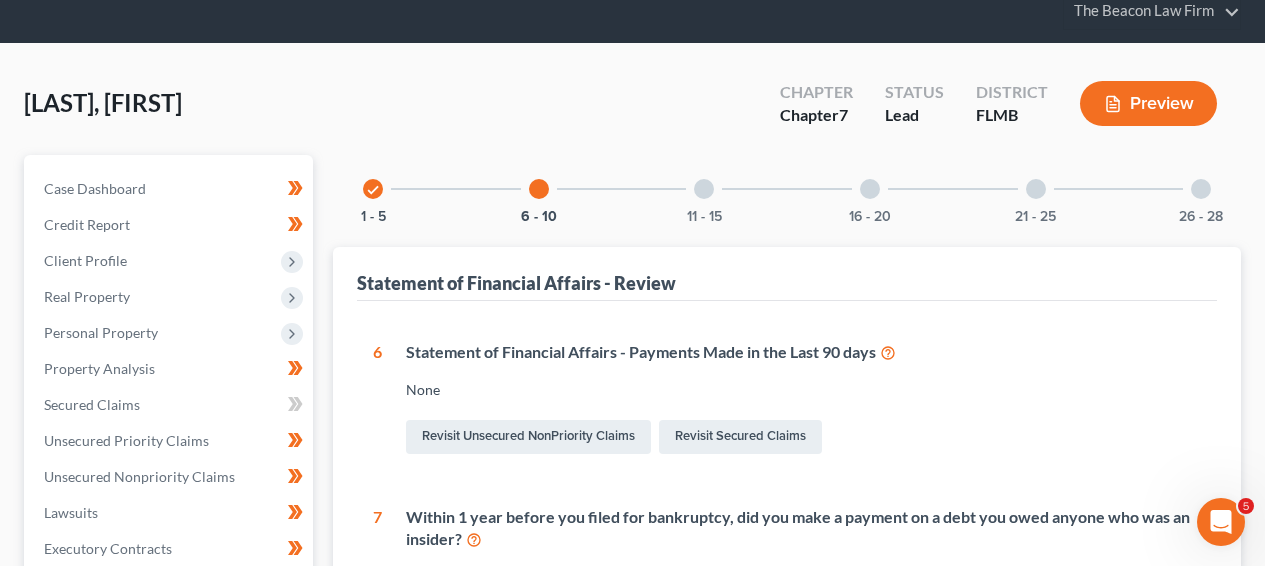 click on "11 - 15" at bounding box center (704, 189) 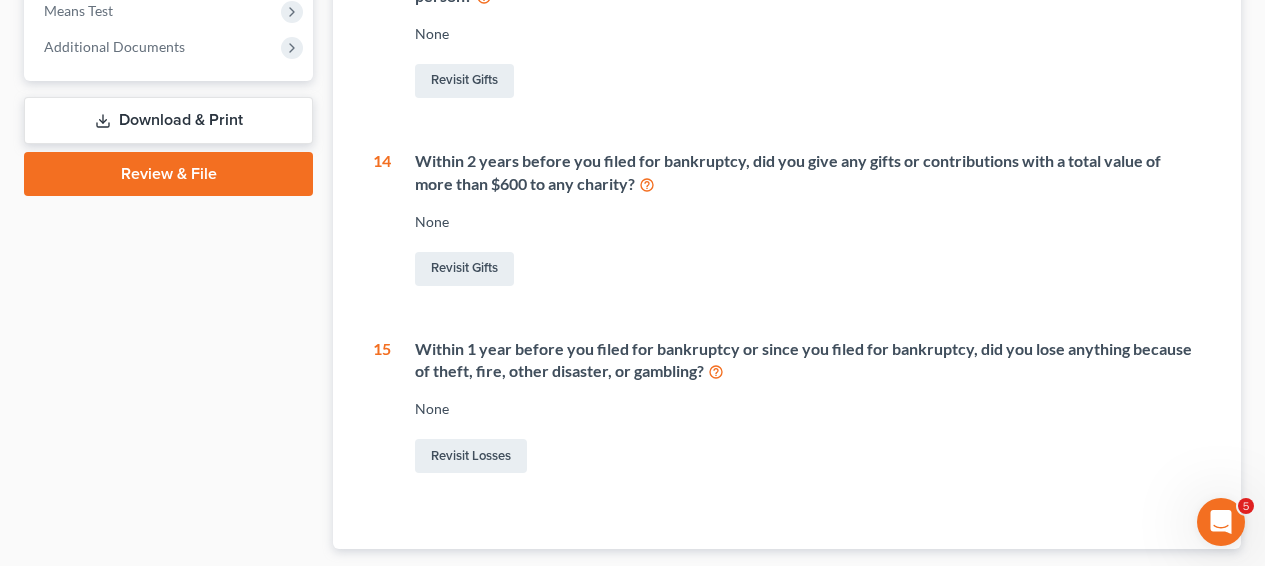 scroll, scrollTop: 192, scrollLeft: 0, axis: vertical 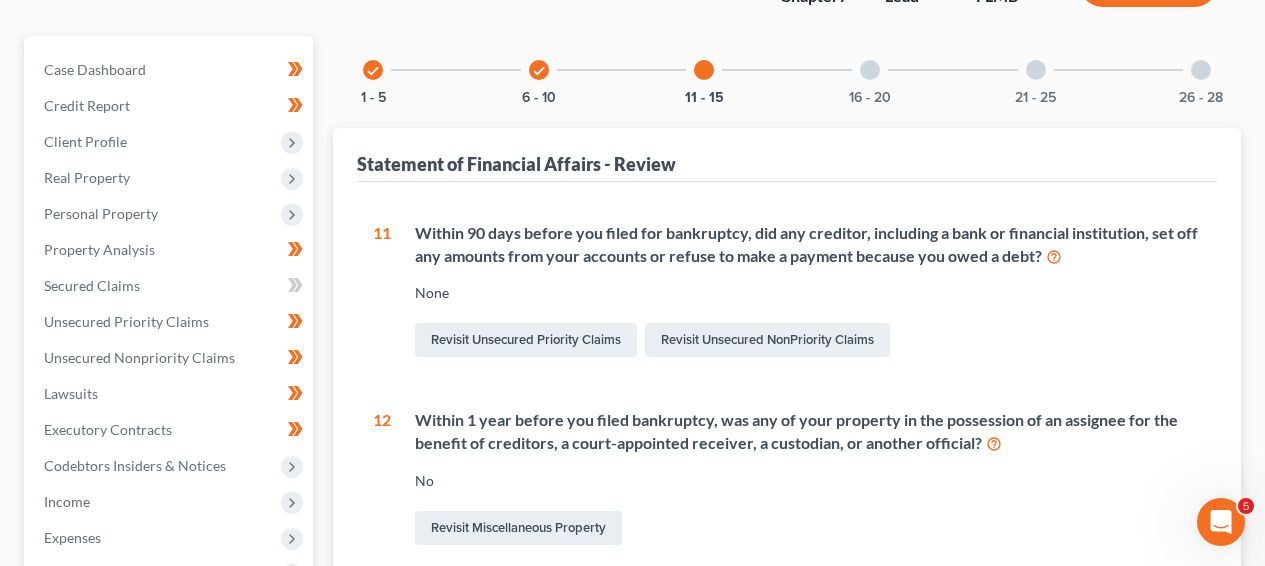 click on "16 - 20" at bounding box center (870, 70) 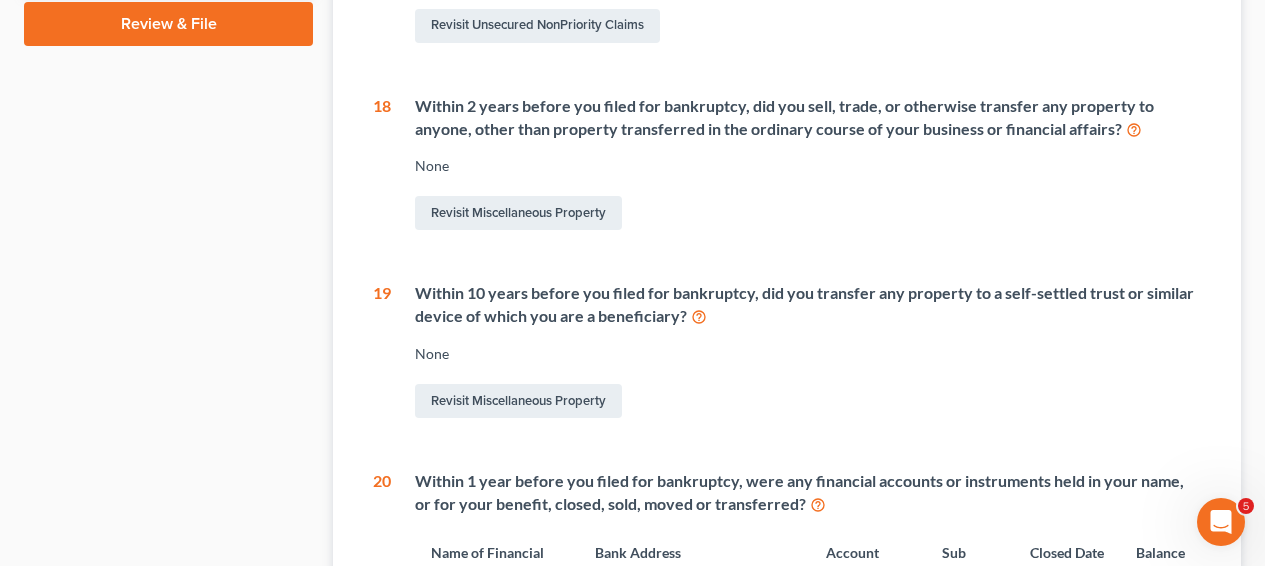 scroll, scrollTop: 987, scrollLeft: 0, axis: vertical 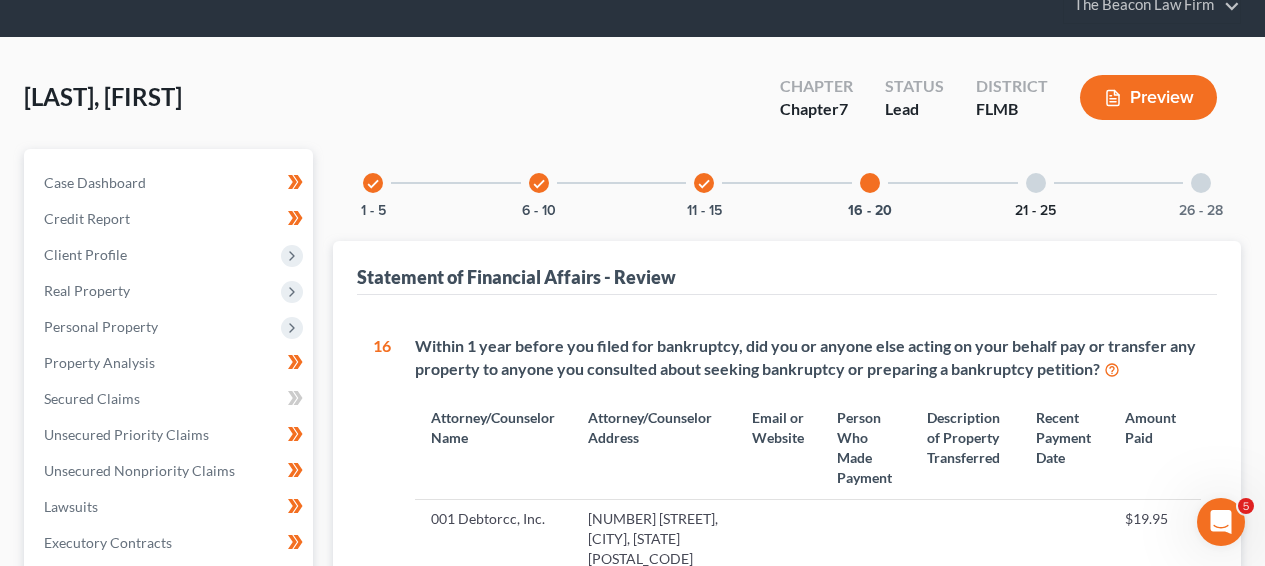 click on "21 - 25" at bounding box center [1035, 211] 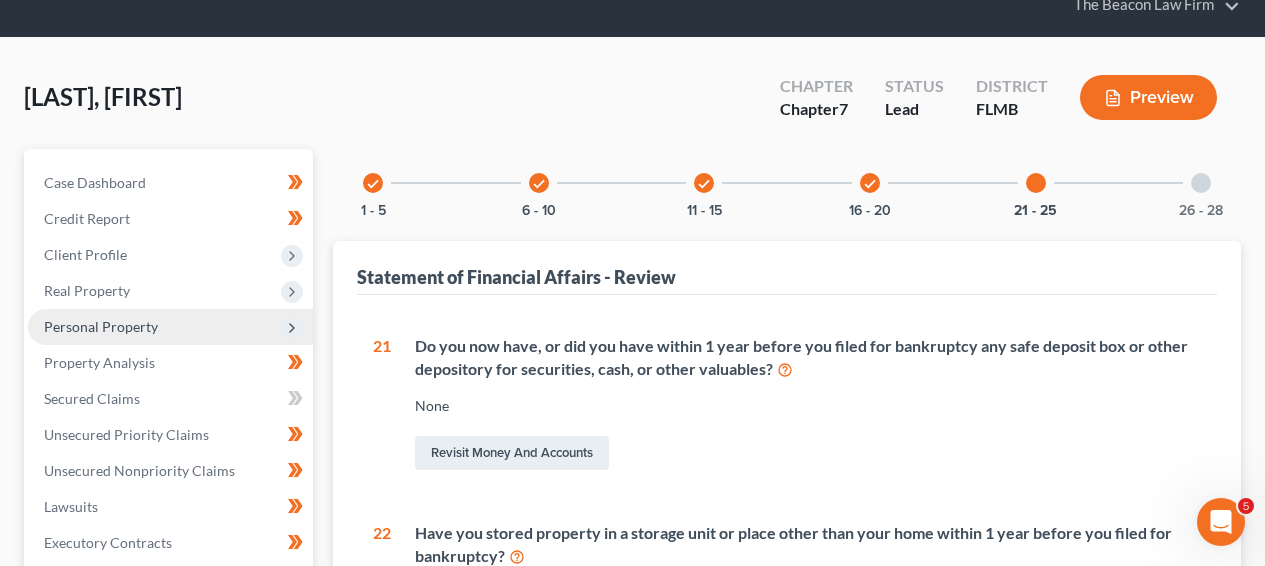 click on "Personal Property" at bounding box center [101, 326] 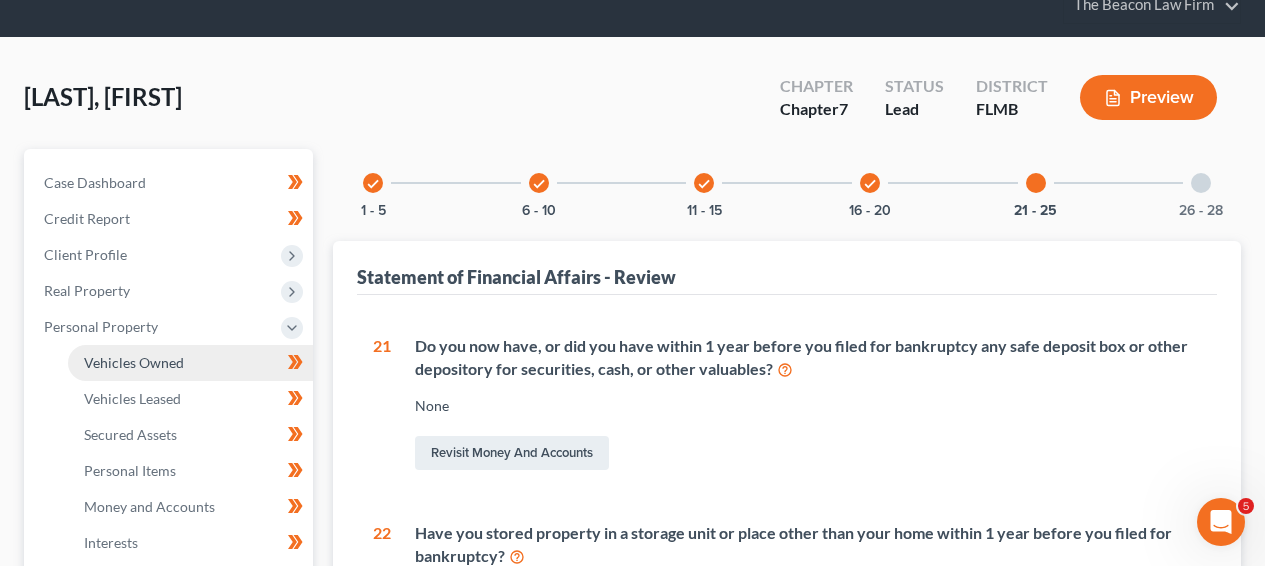 click on "Vehicles Owned" at bounding box center (134, 362) 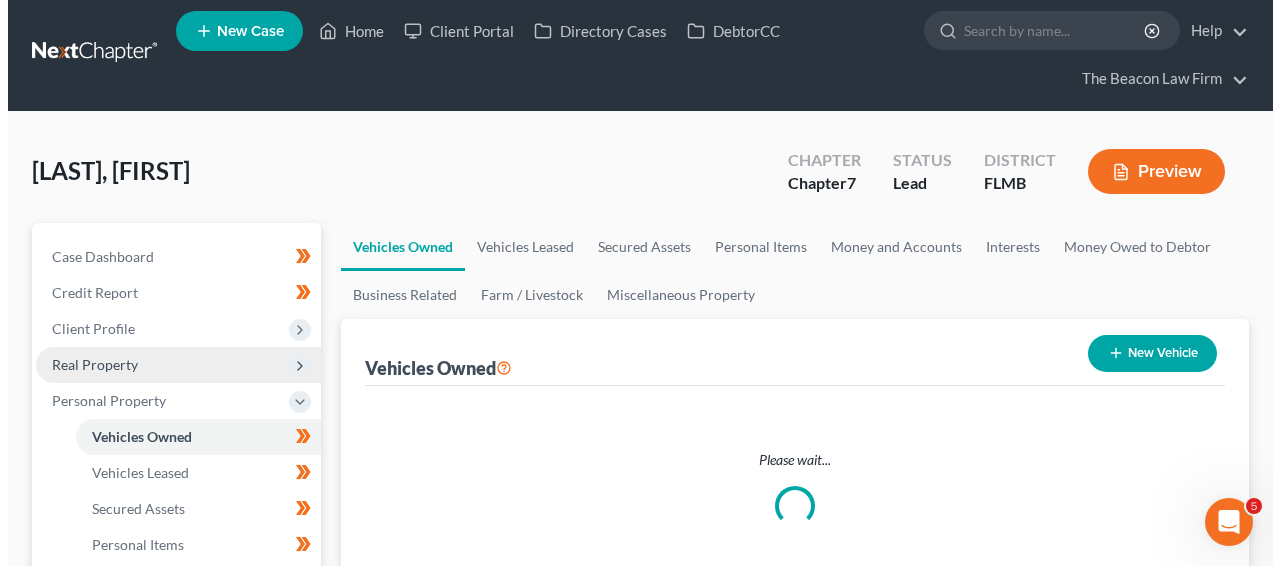 scroll, scrollTop: 0, scrollLeft: 0, axis: both 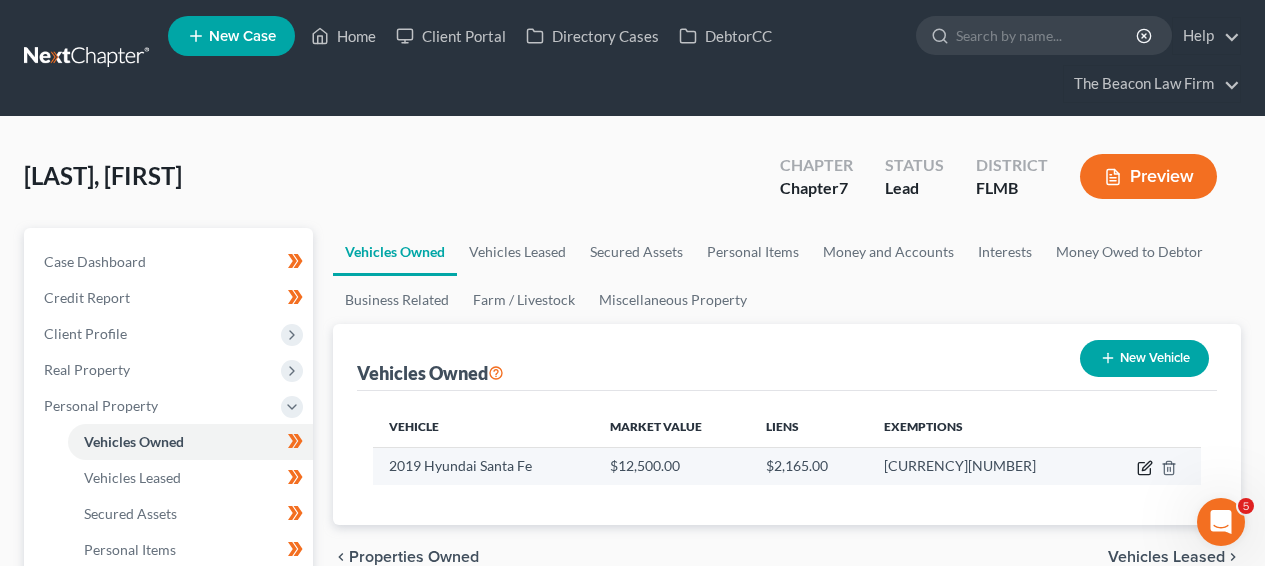click 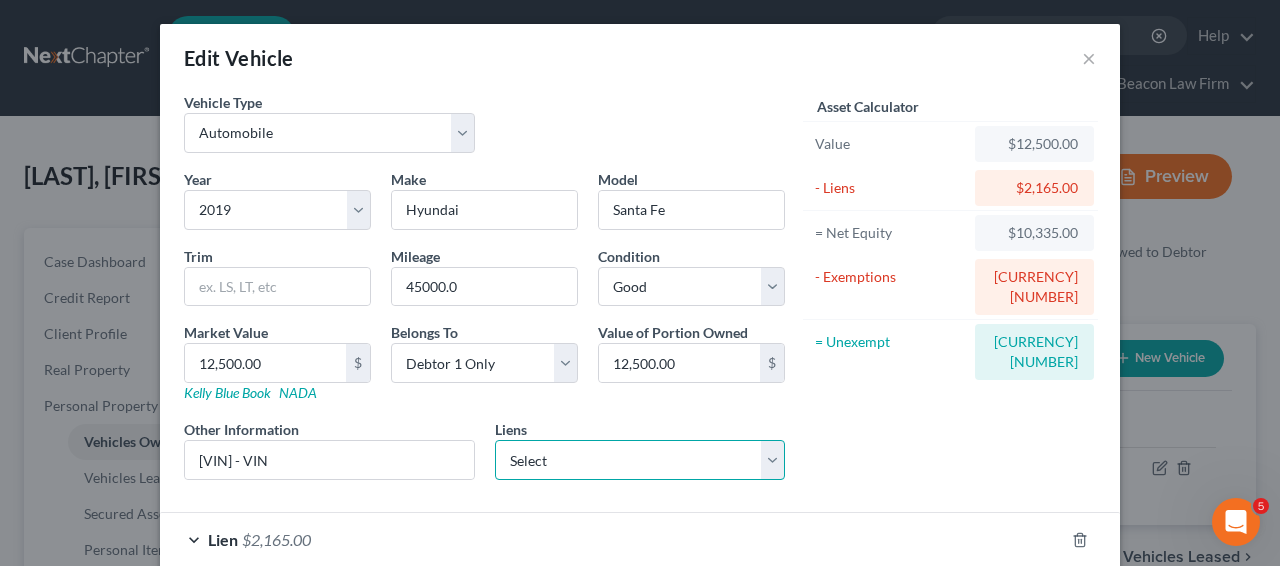click on "[CURRENCY][NUMBER]" at bounding box center [640, 460] 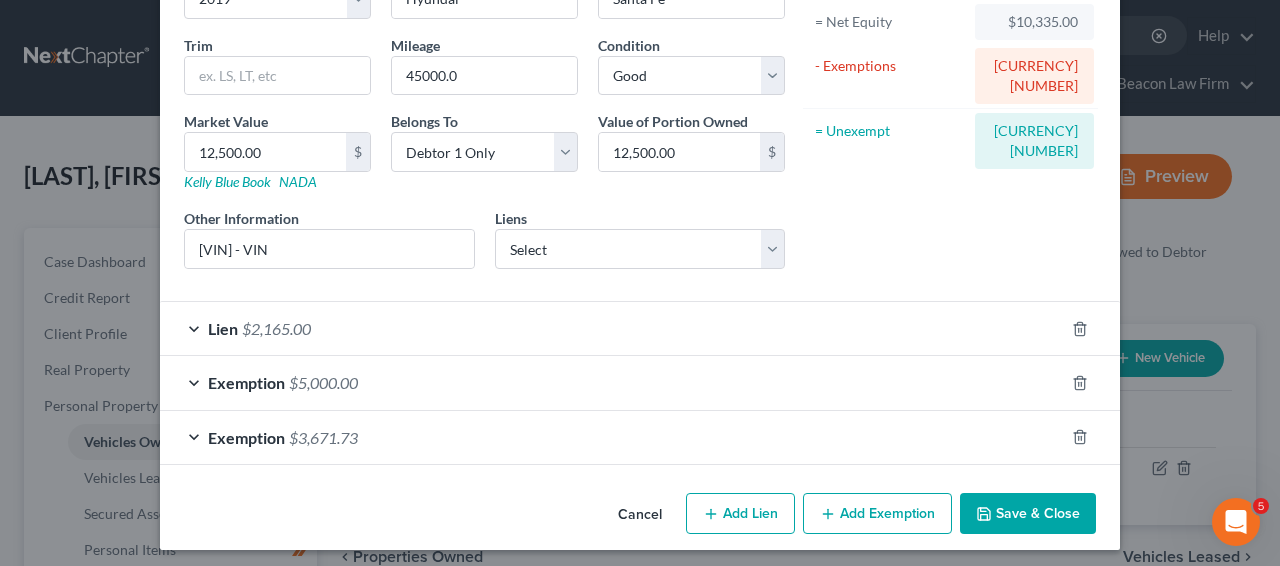 scroll, scrollTop: 219, scrollLeft: 0, axis: vertical 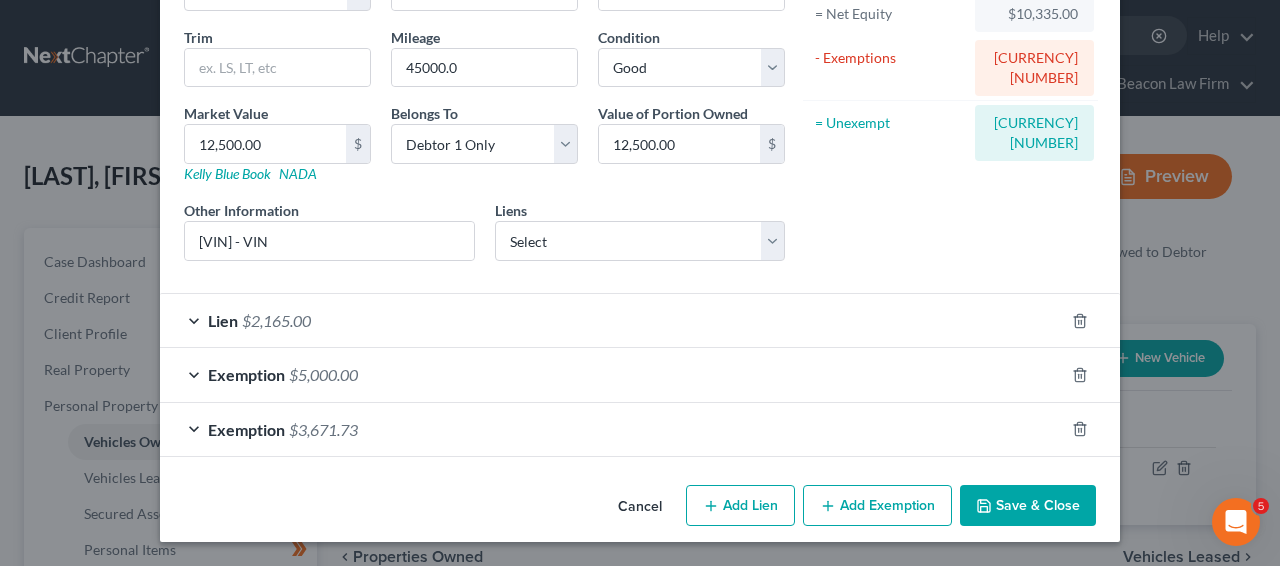 click on "[CURRENCY][NUMBER]" at bounding box center (612, 320) 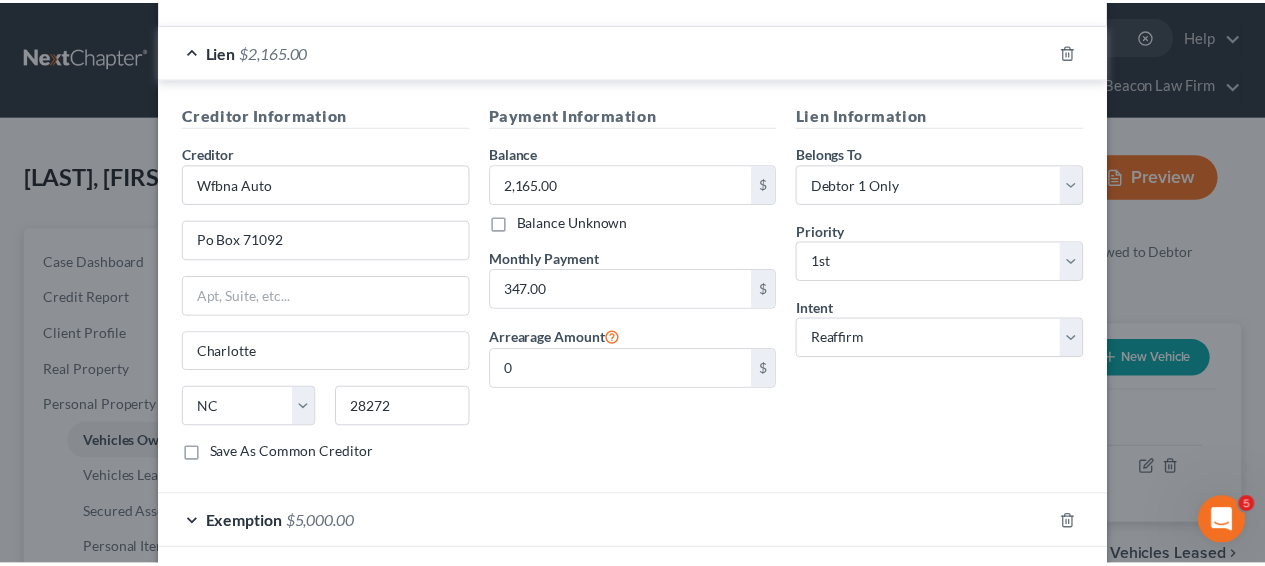 scroll, scrollTop: 0, scrollLeft: 0, axis: both 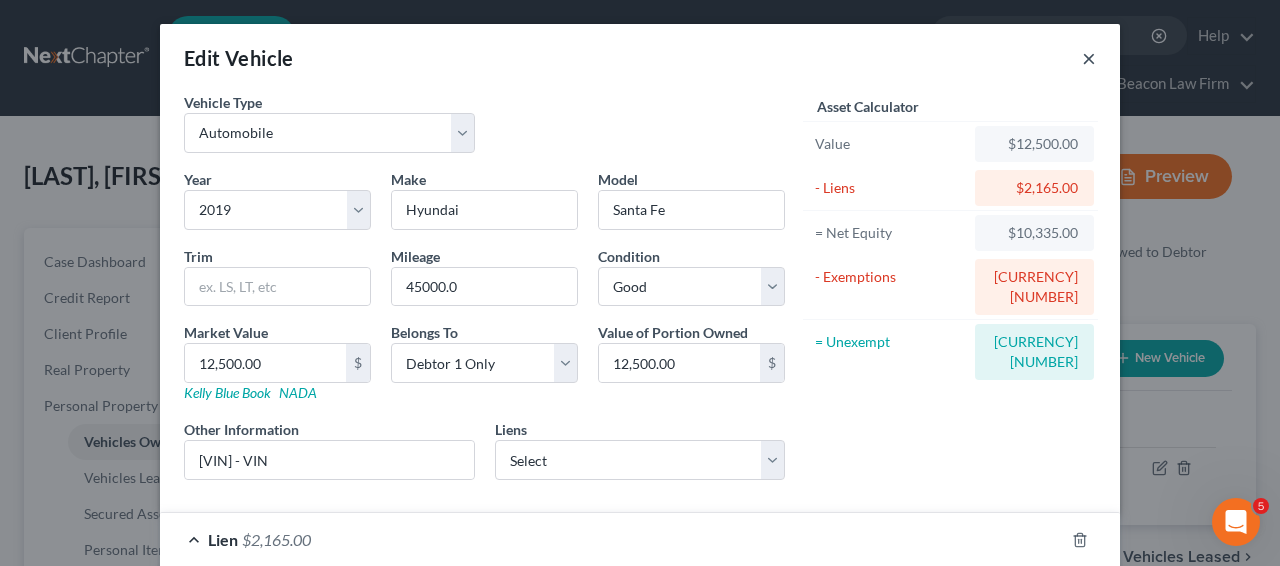 click on "×" at bounding box center [1089, 58] 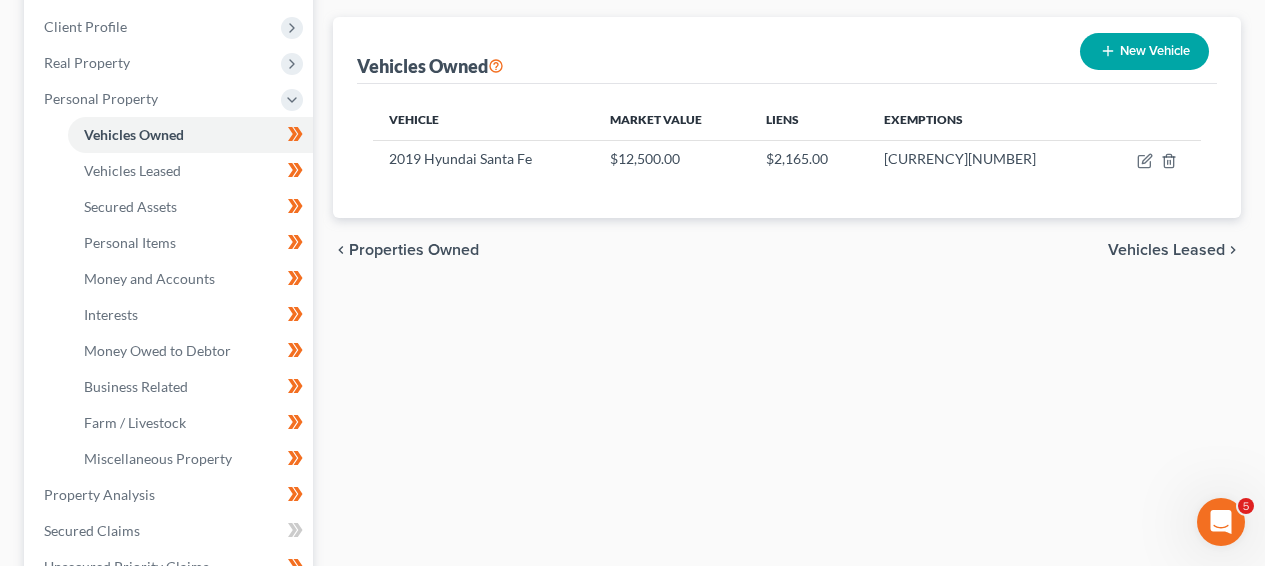 scroll, scrollTop: 309, scrollLeft: 0, axis: vertical 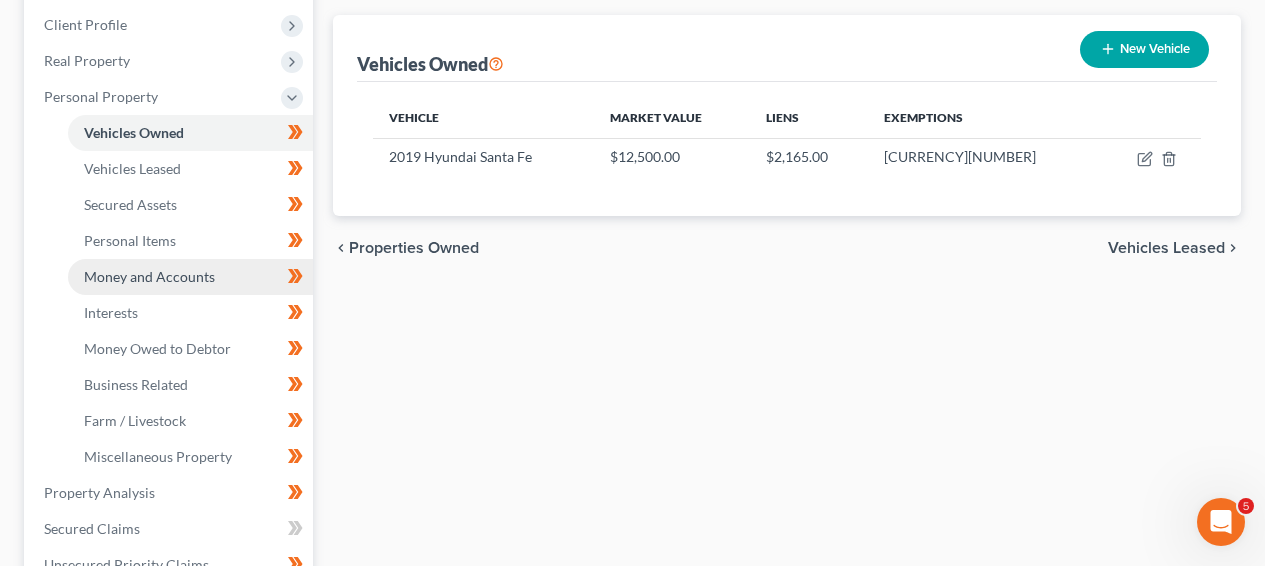 click on "Money and Accounts" at bounding box center (190, 277) 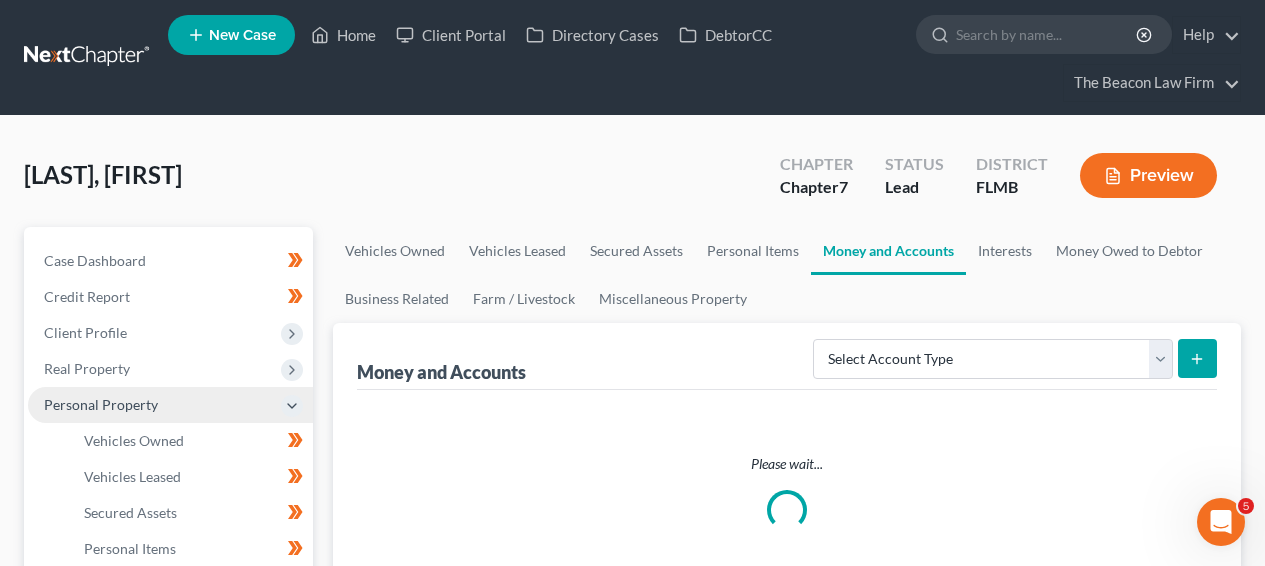 scroll, scrollTop: 0, scrollLeft: 0, axis: both 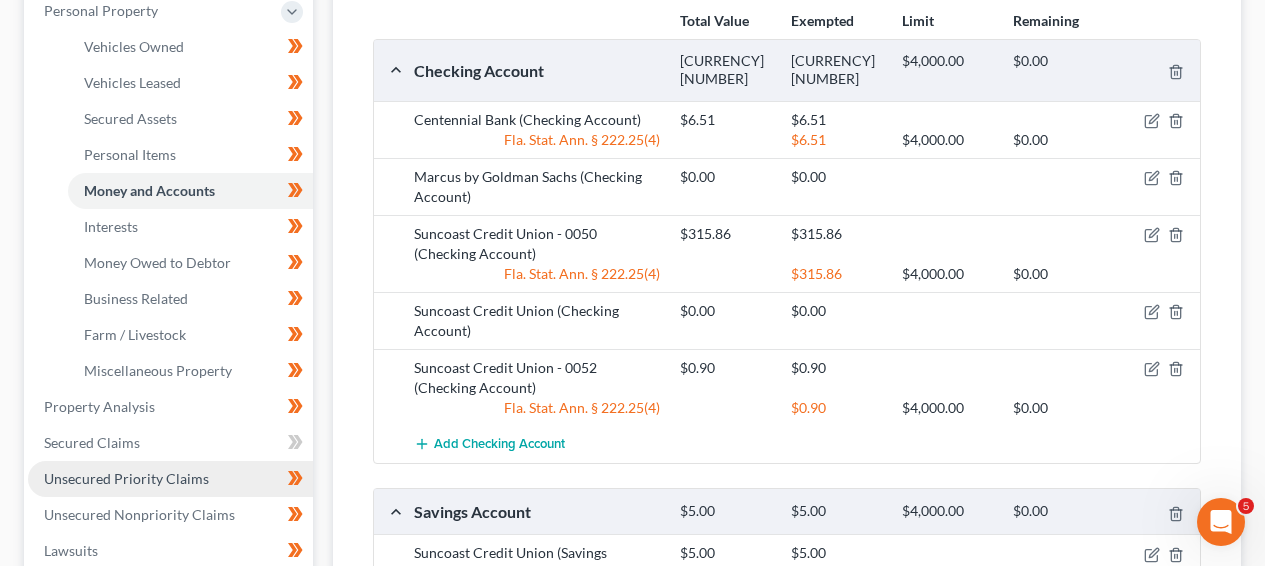 click on "Unsecured Priority Claims" at bounding box center [170, 479] 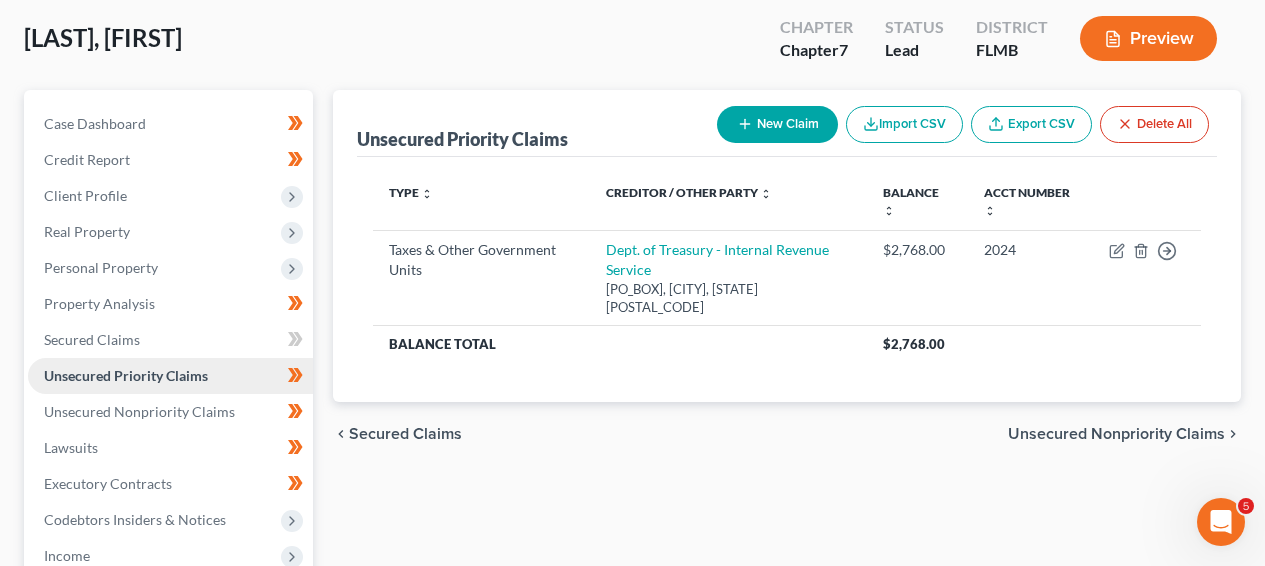 scroll, scrollTop: 0, scrollLeft: 0, axis: both 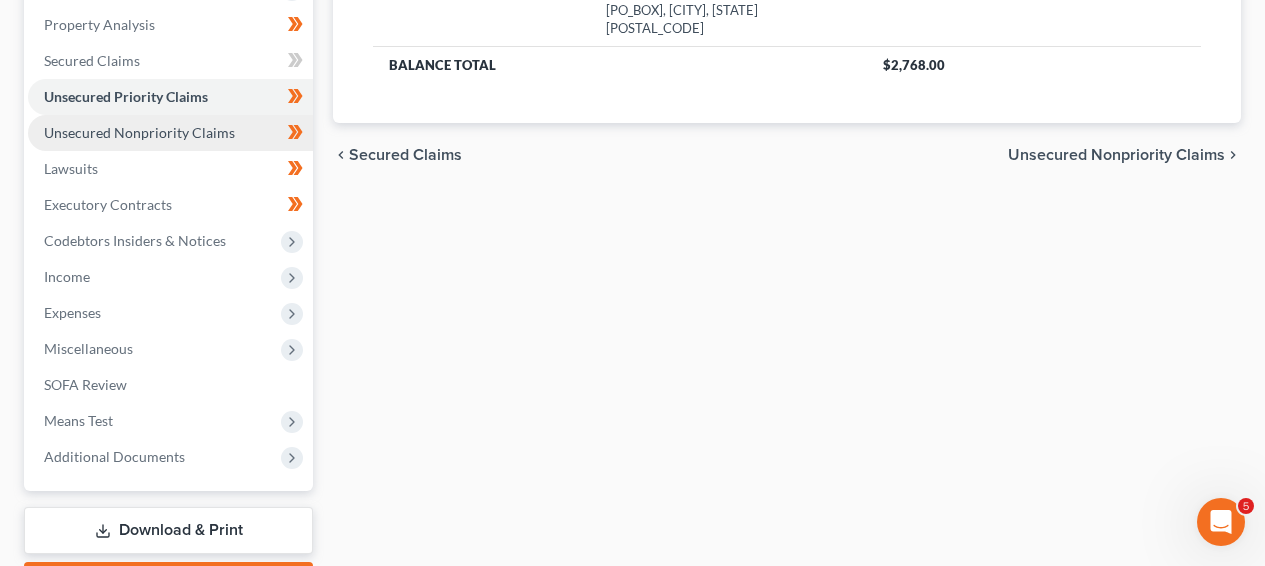 click on "Unsecured Nonpriority Claims" at bounding box center [139, 132] 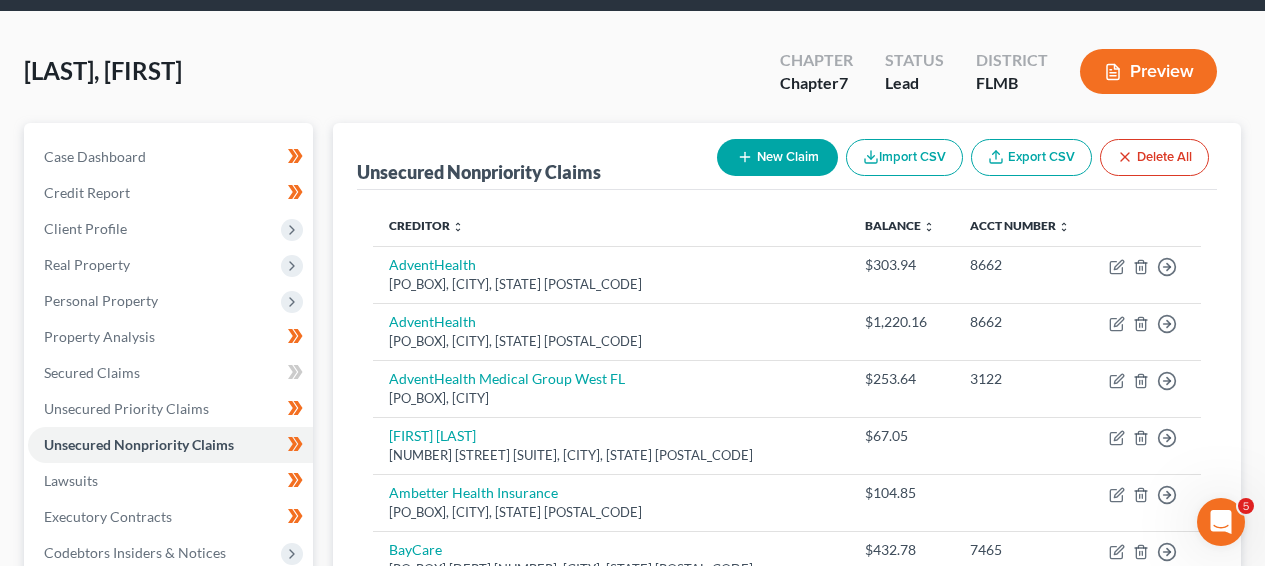 scroll, scrollTop: 0, scrollLeft: 0, axis: both 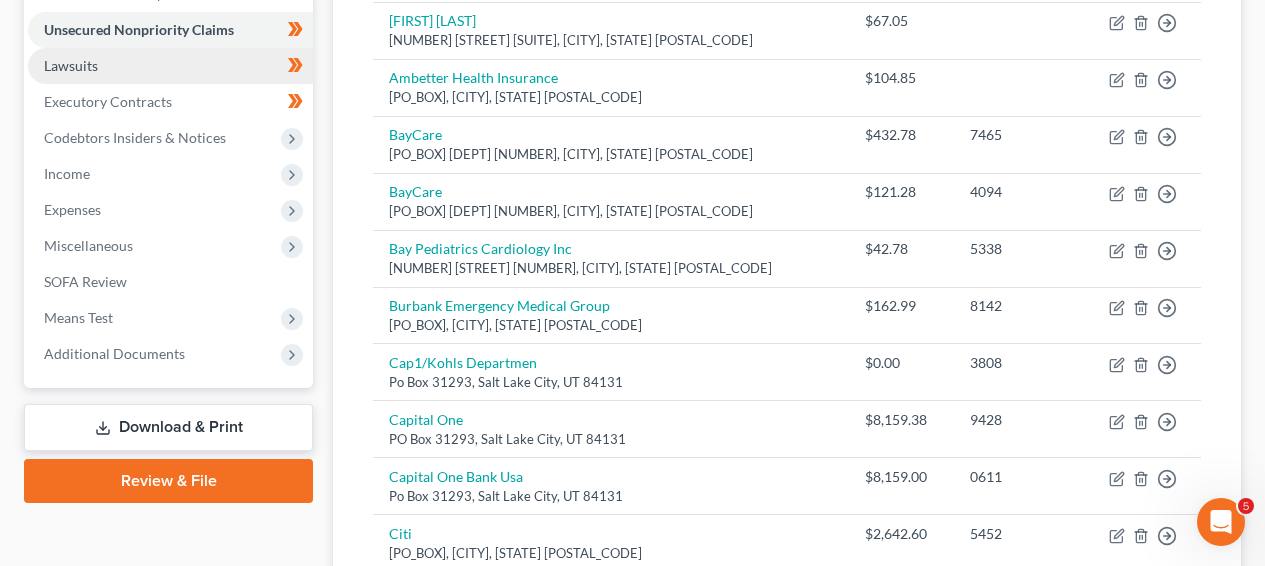 click on "Lawsuits" at bounding box center (170, 66) 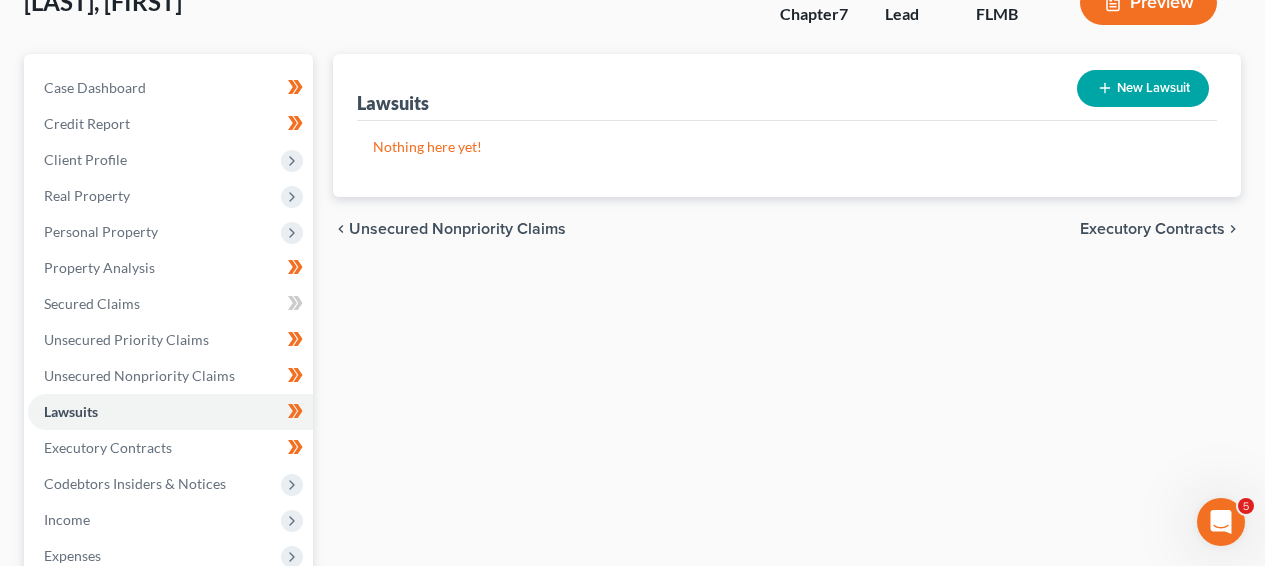 scroll, scrollTop: 0, scrollLeft: 0, axis: both 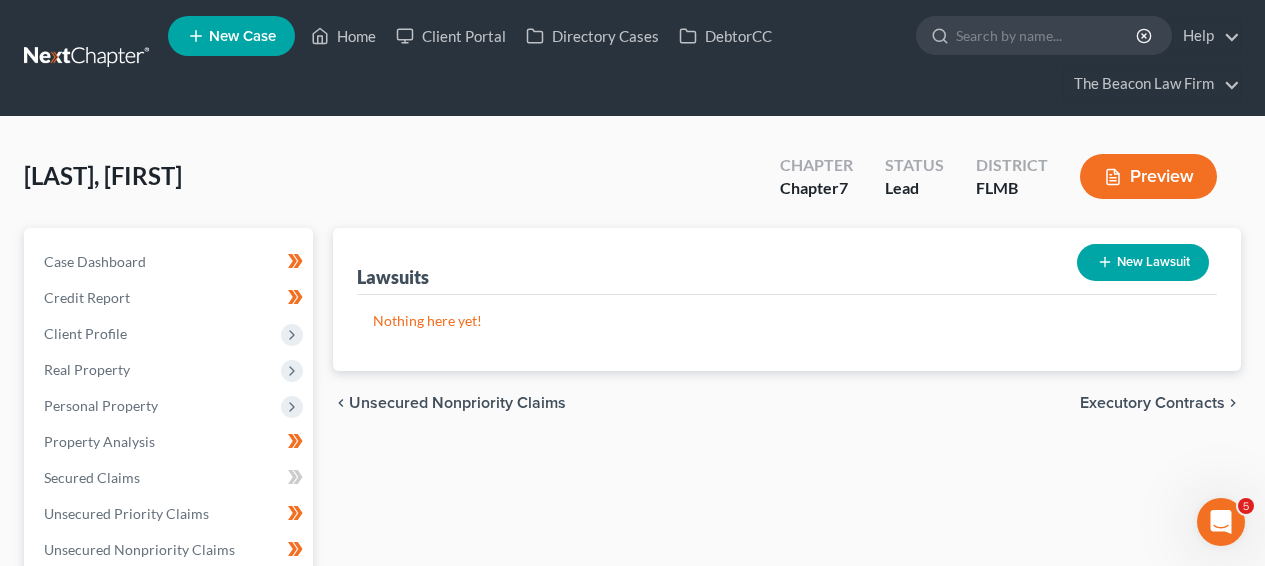 drag, startPoint x: 413, startPoint y: 408, endPoint x: 1276, endPoint y: 6, distance: 952.03625 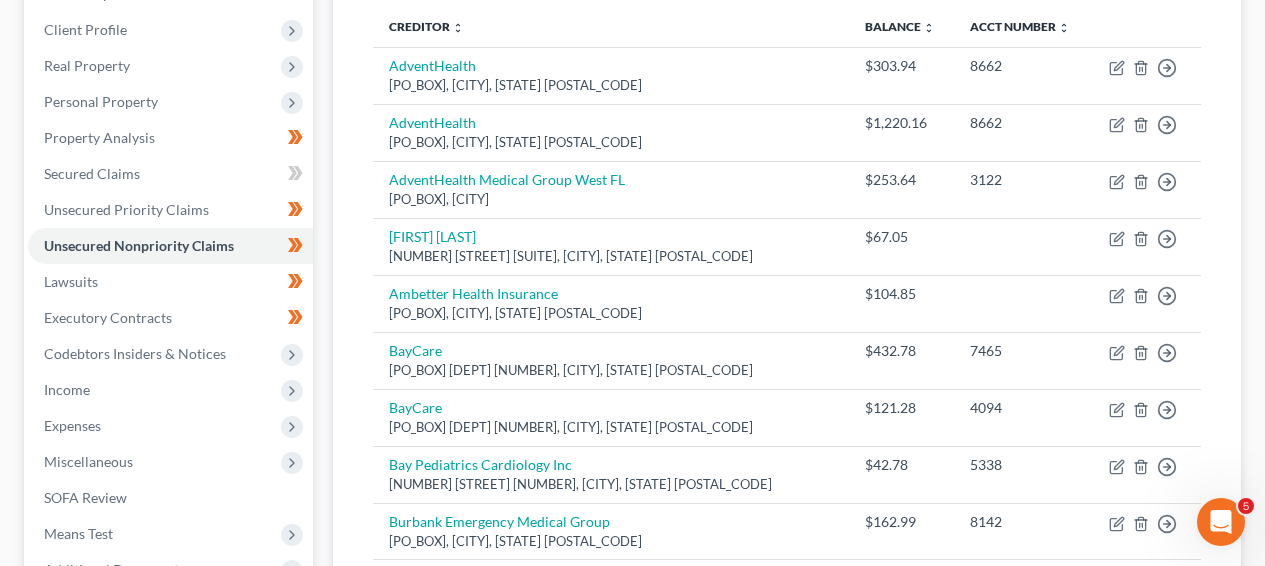 scroll, scrollTop: 306, scrollLeft: 0, axis: vertical 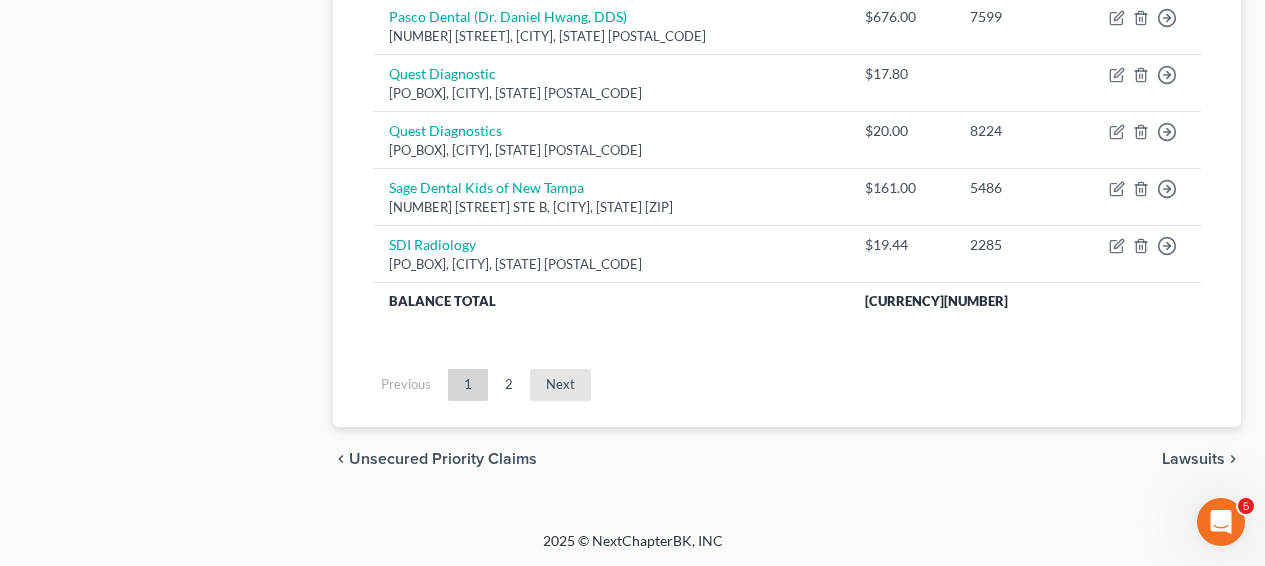 click on "Next" at bounding box center [560, 385] 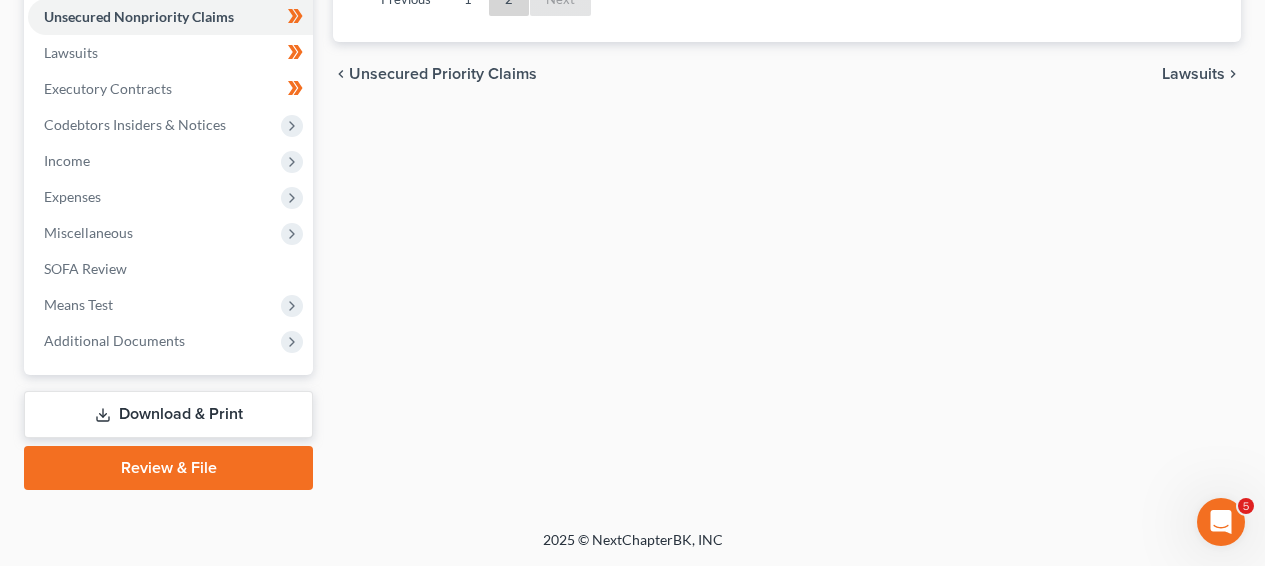 scroll, scrollTop: 531, scrollLeft: 0, axis: vertical 